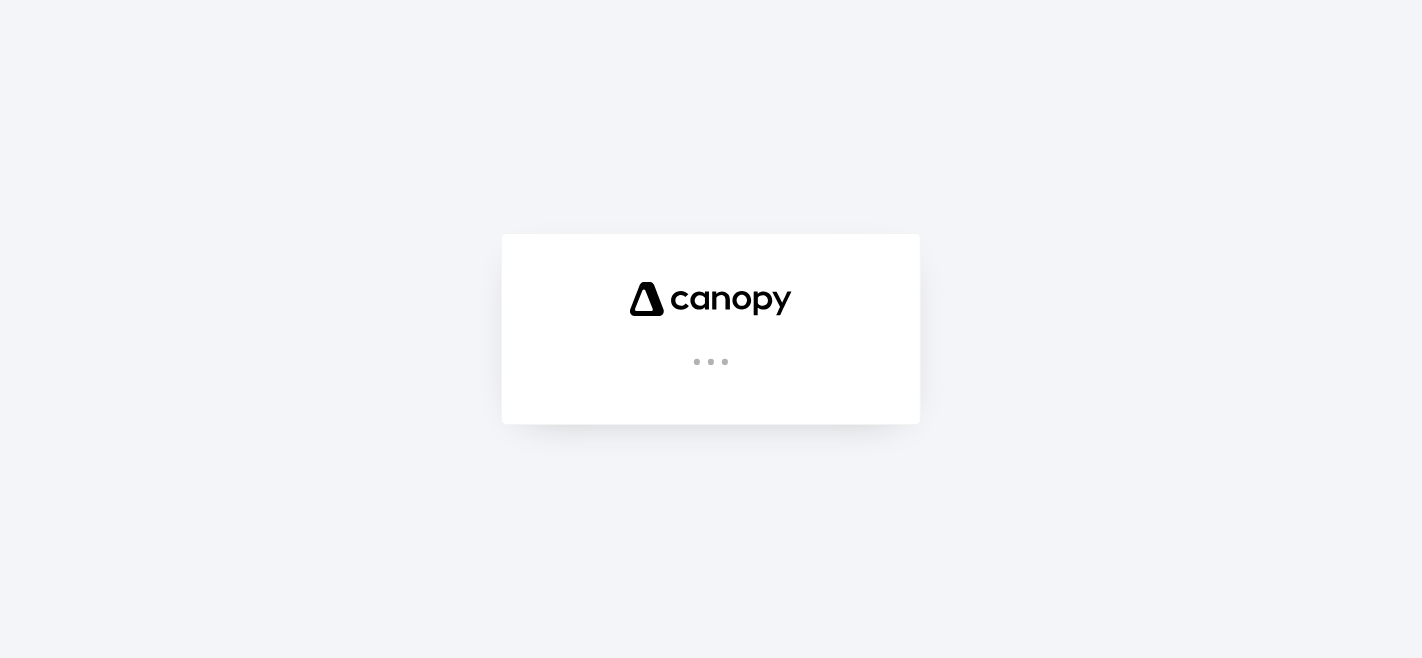 scroll, scrollTop: 0, scrollLeft: 0, axis: both 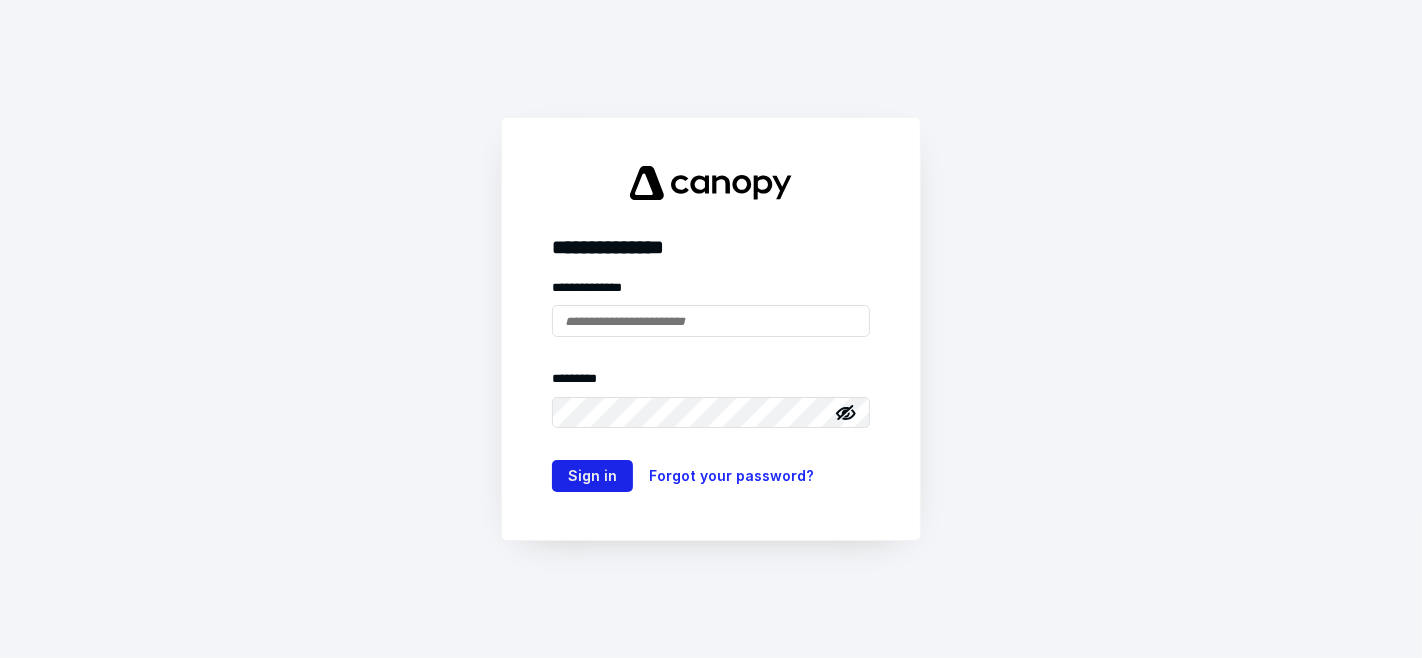 type on "**********" 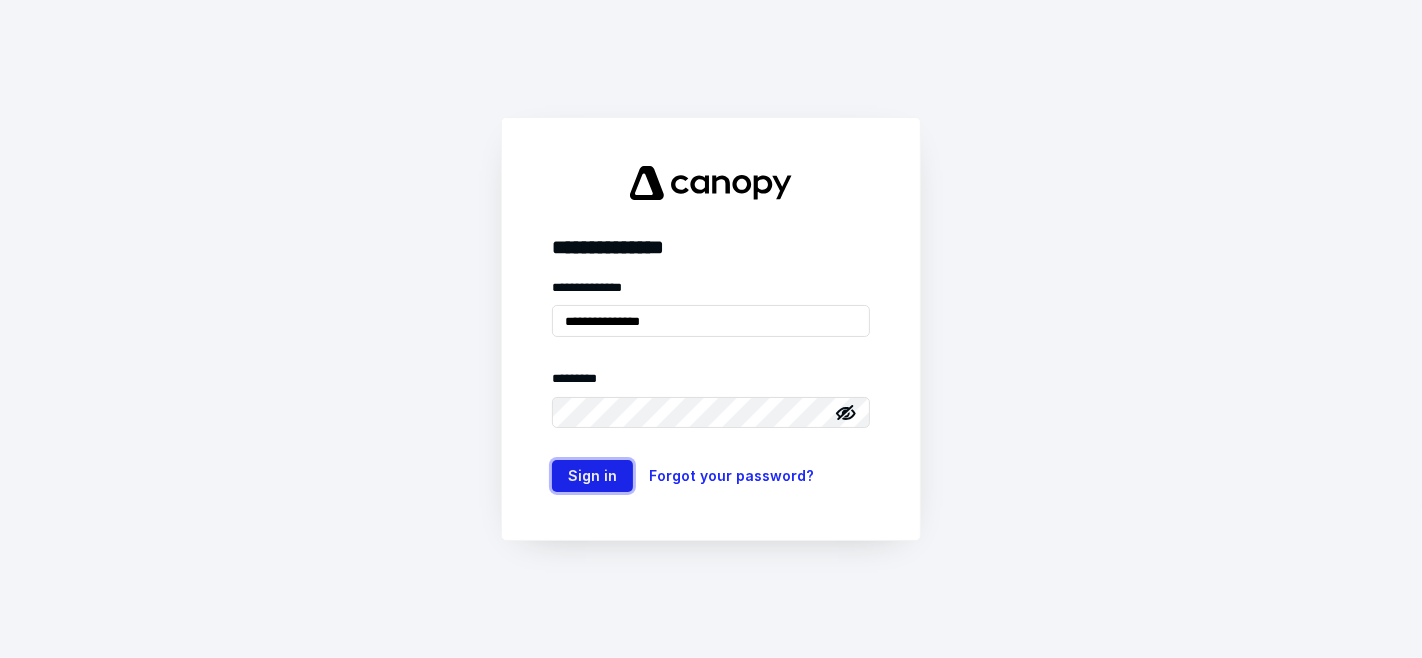 click on "Sign in" at bounding box center [592, 476] 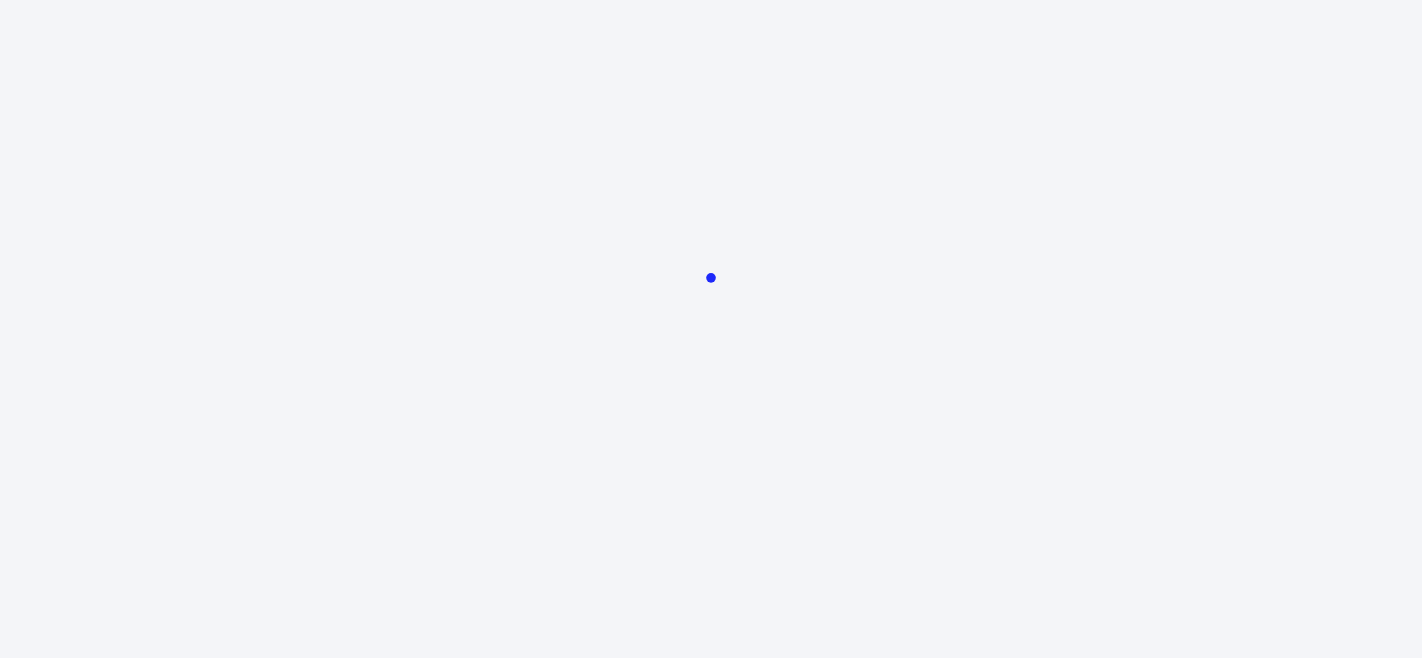 scroll, scrollTop: 0, scrollLeft: 0, axis: both 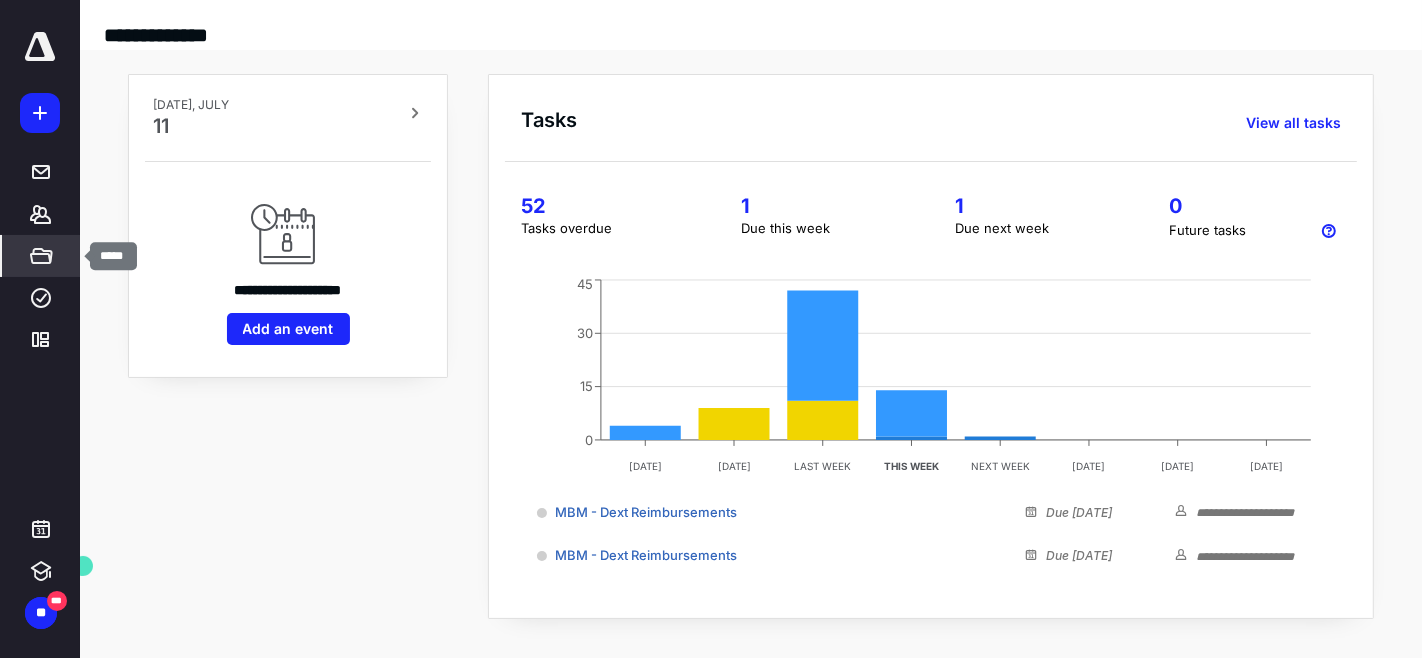 click 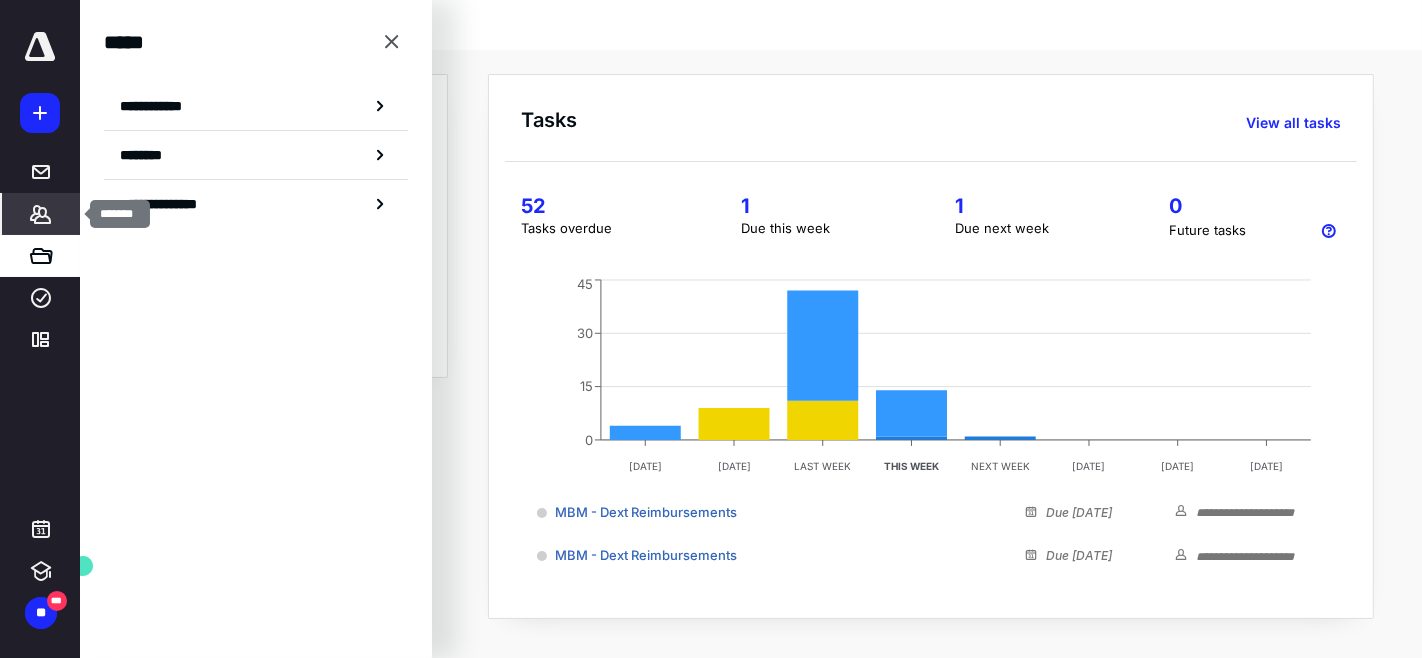 click 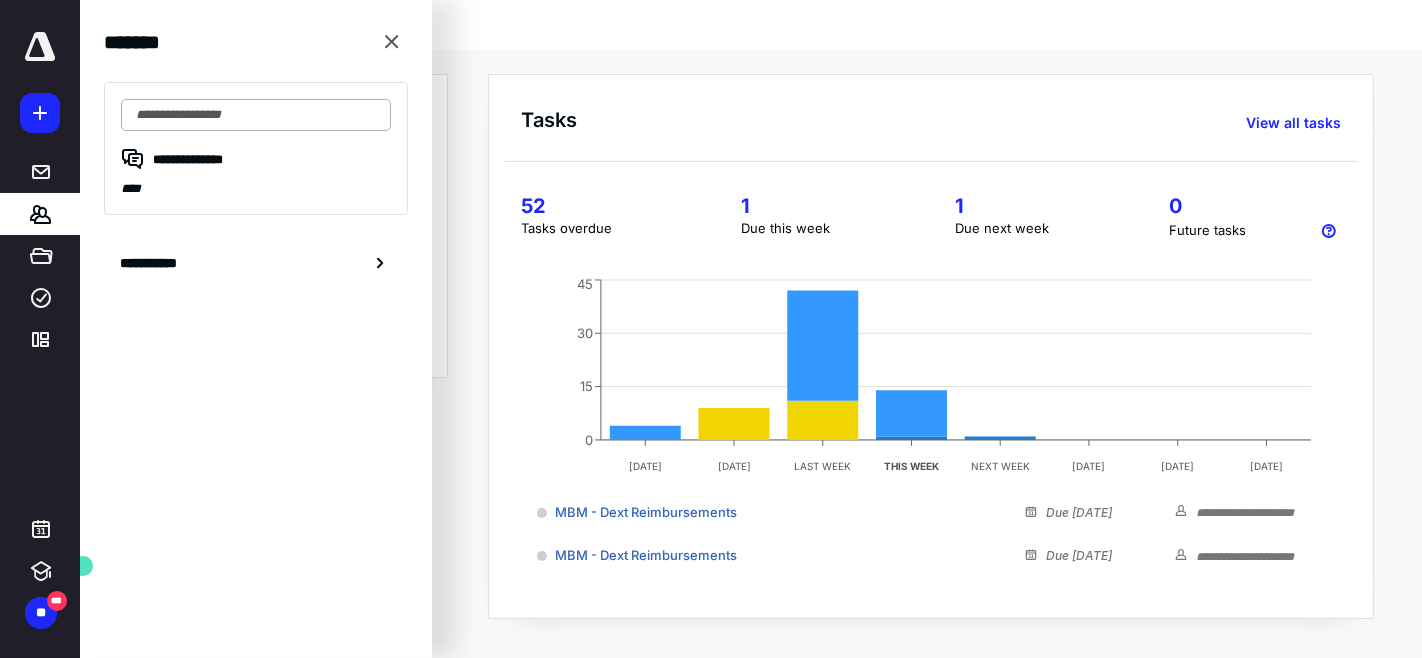 click at bounding box center [256, 115] 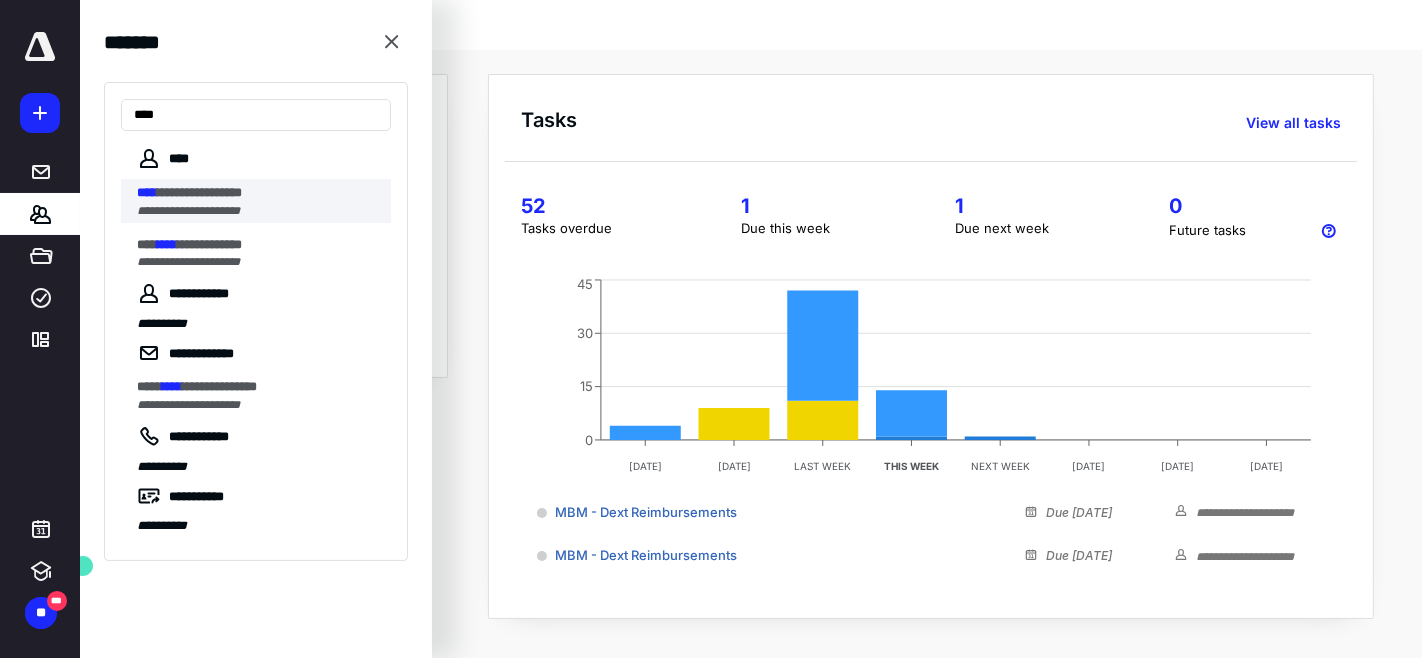 type on "****" 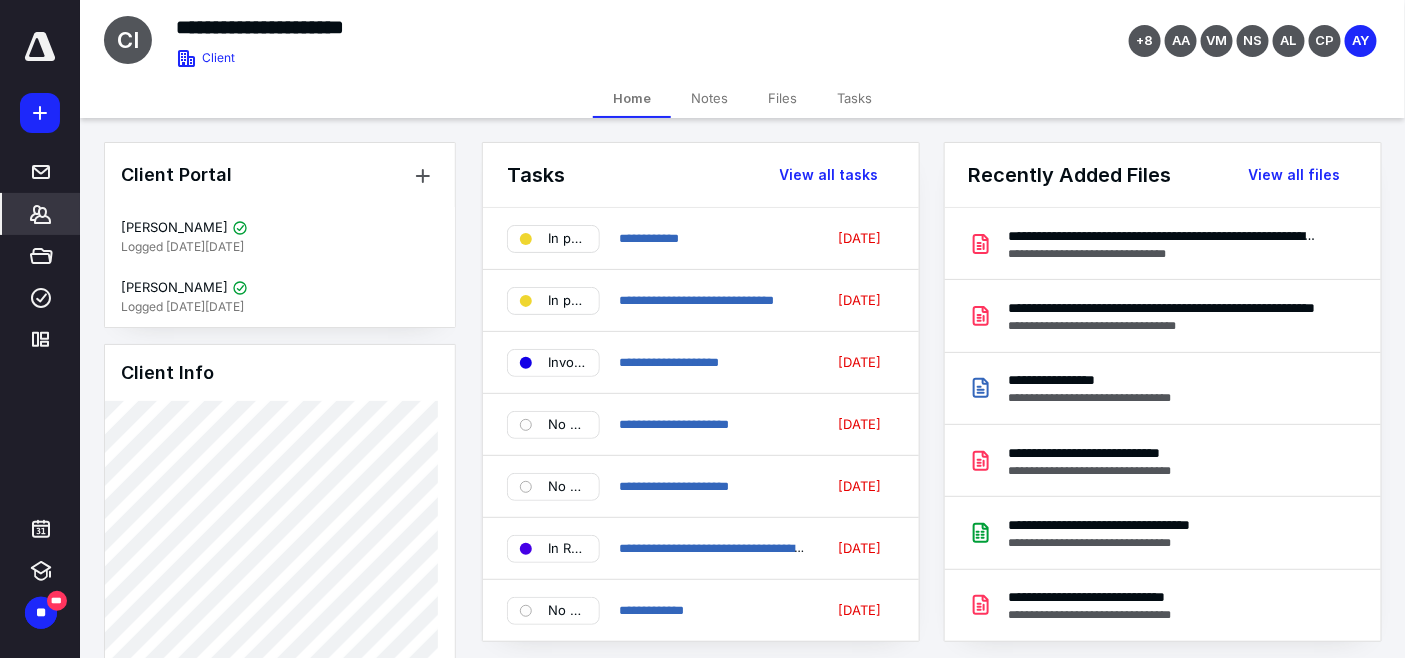 click on "Tasks" at bounding box center (854, 98) 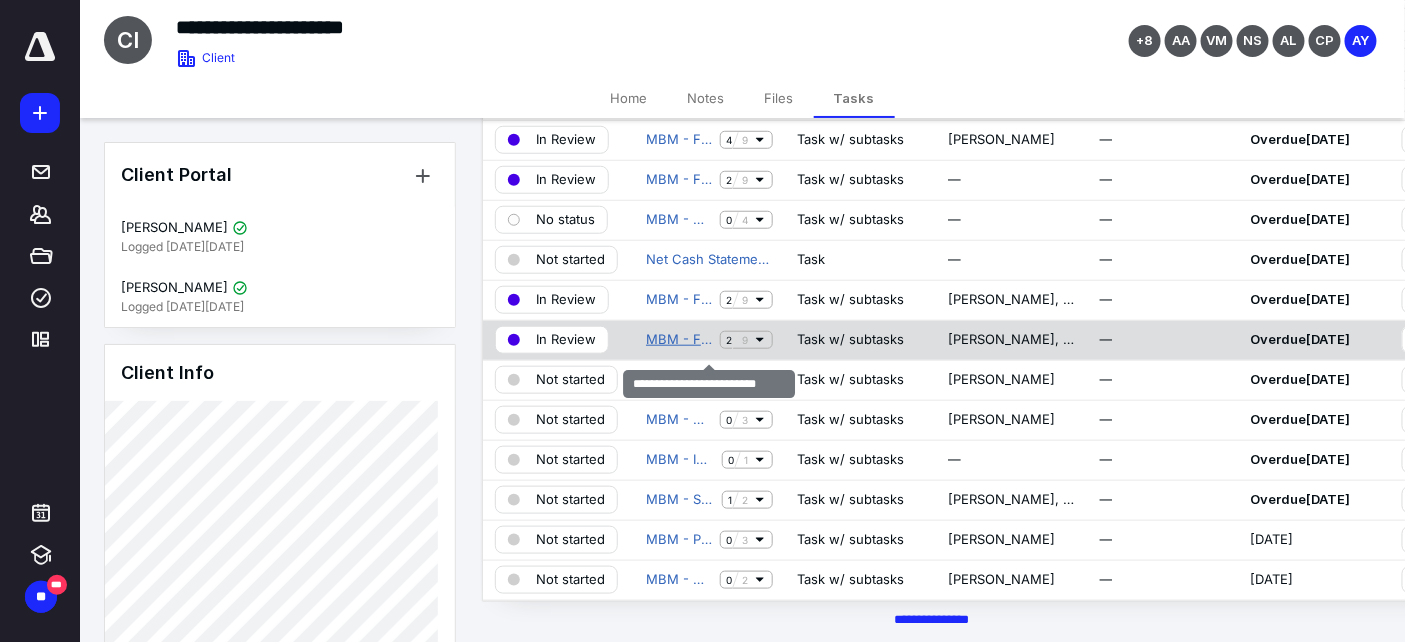 scroll, scrollTop: 555, scrollLeft: 0, axis: vertical 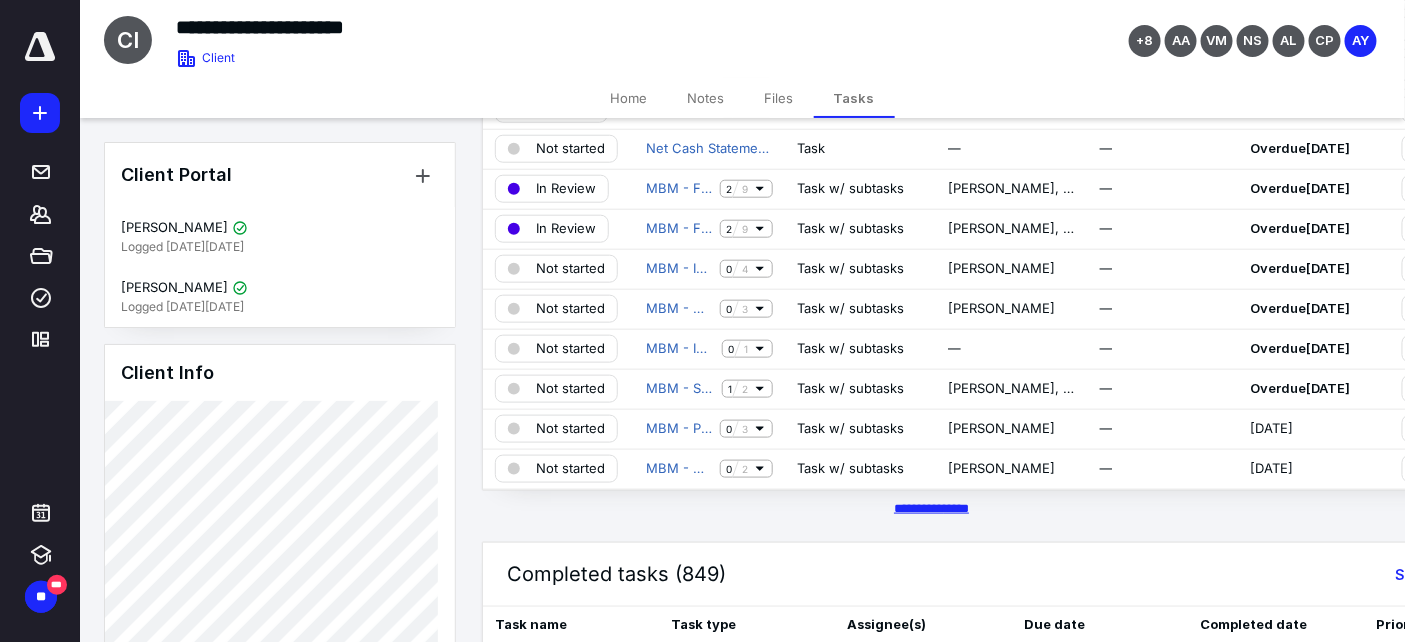 click on "********* *****" at bounding box center [931, 508] 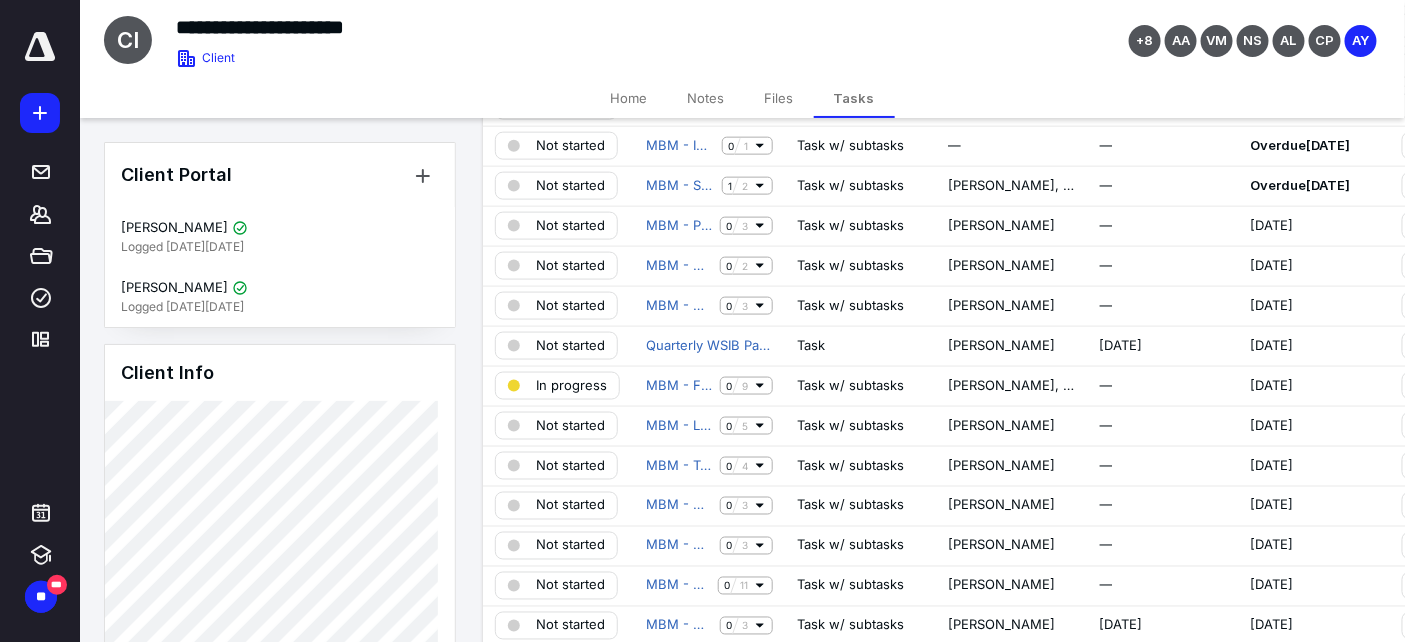 scroll, scrollTop: 777, scrollLeft: 0, axis: vertical 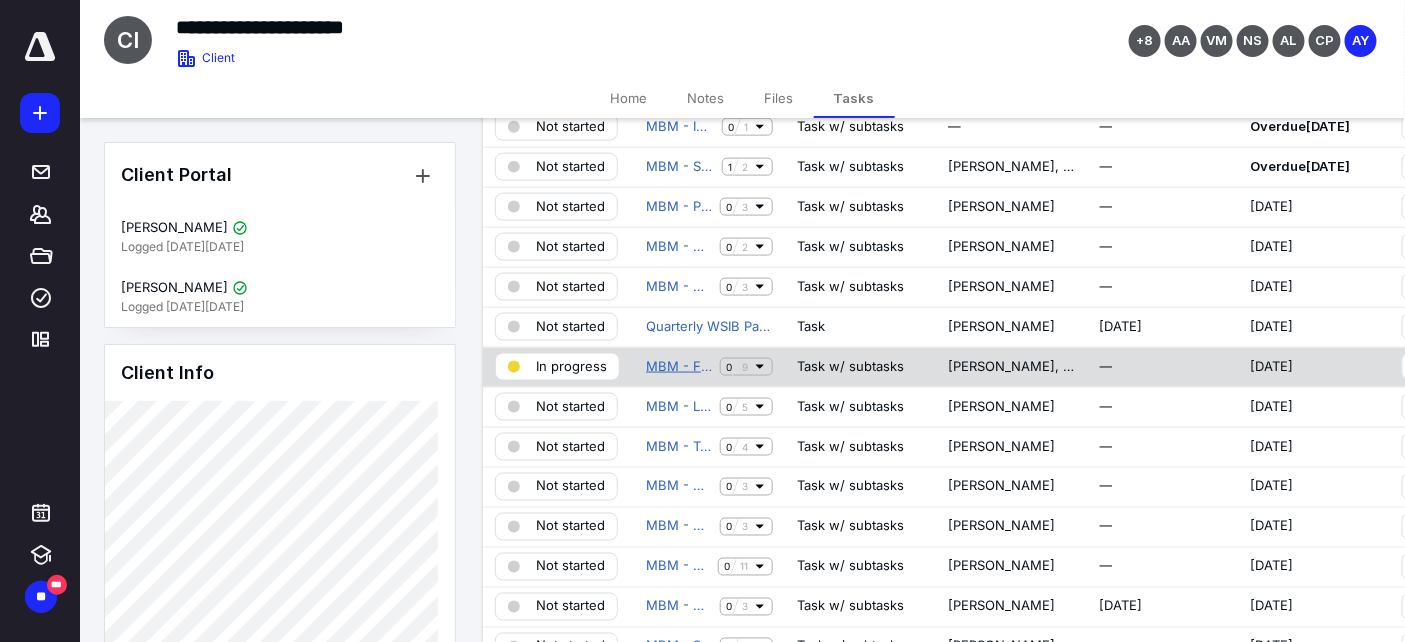 click on "MBM - Financial Reporting" at bounding box center [679, 367] 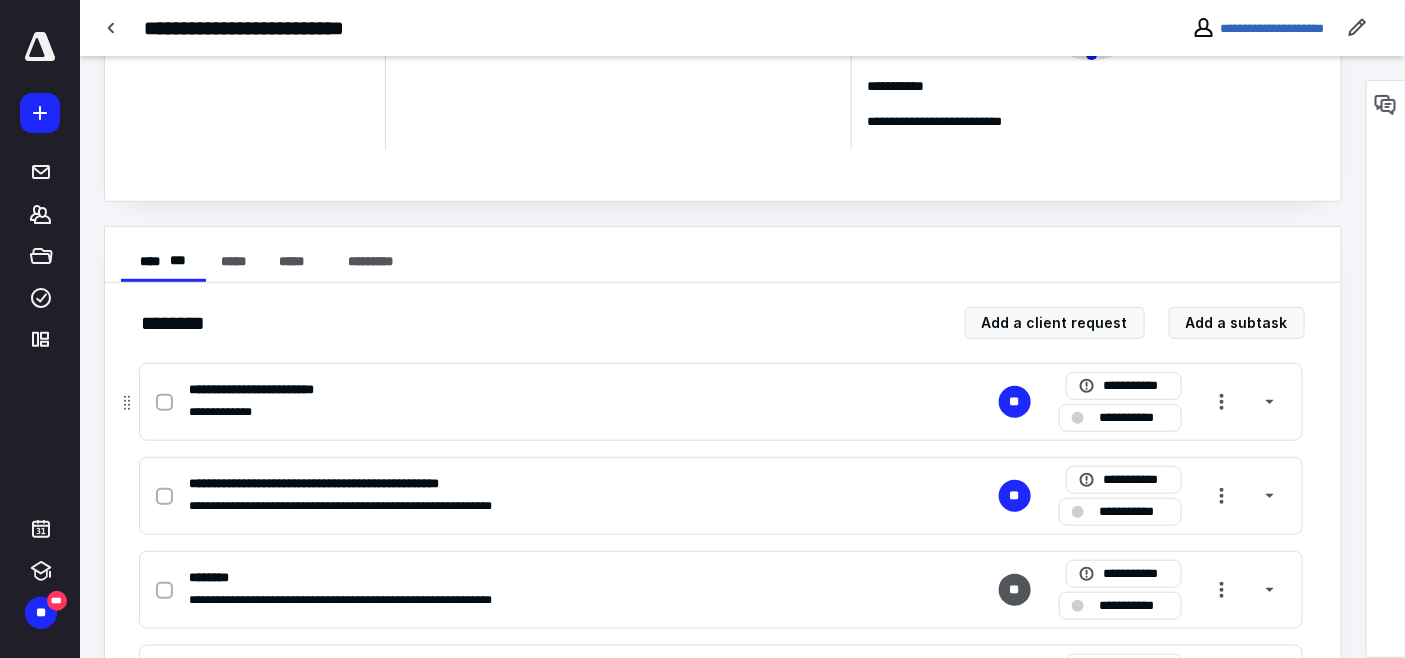 scroll, scrollTop: 222, scrollLeft: 0, axis: vertical 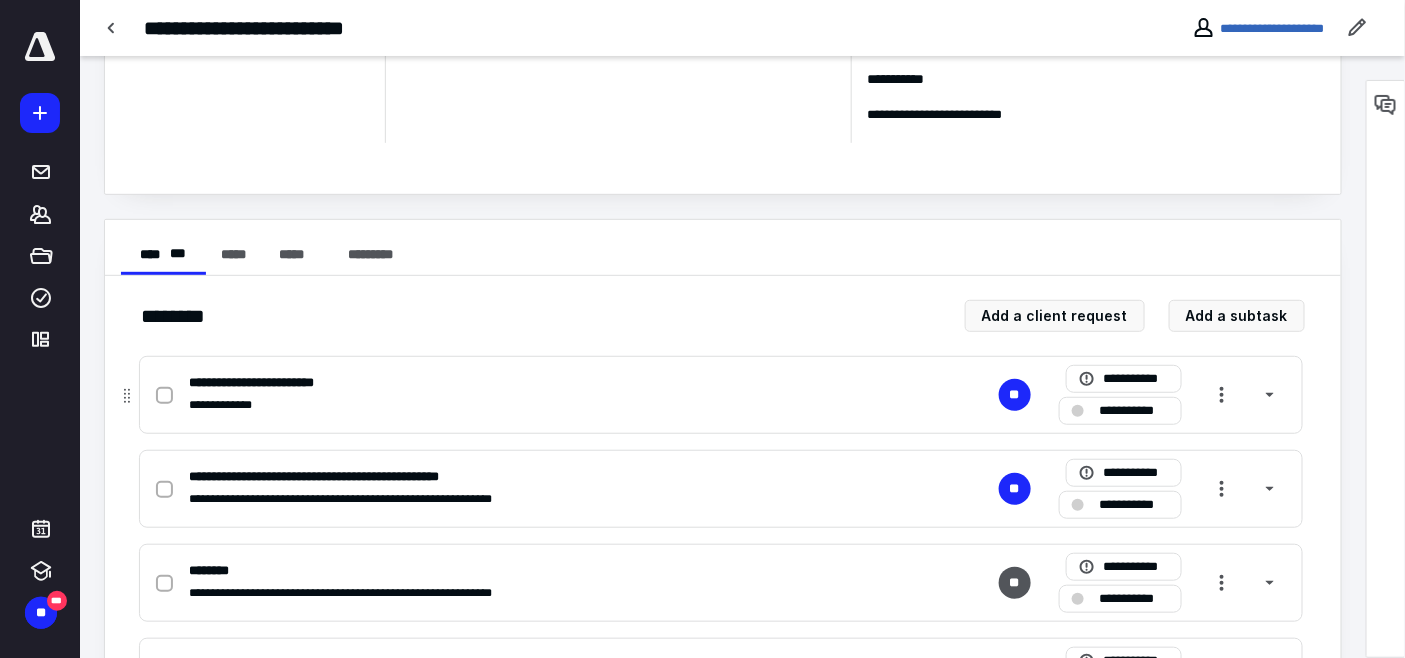 click on "**********" at bounding box center [1134, 410] 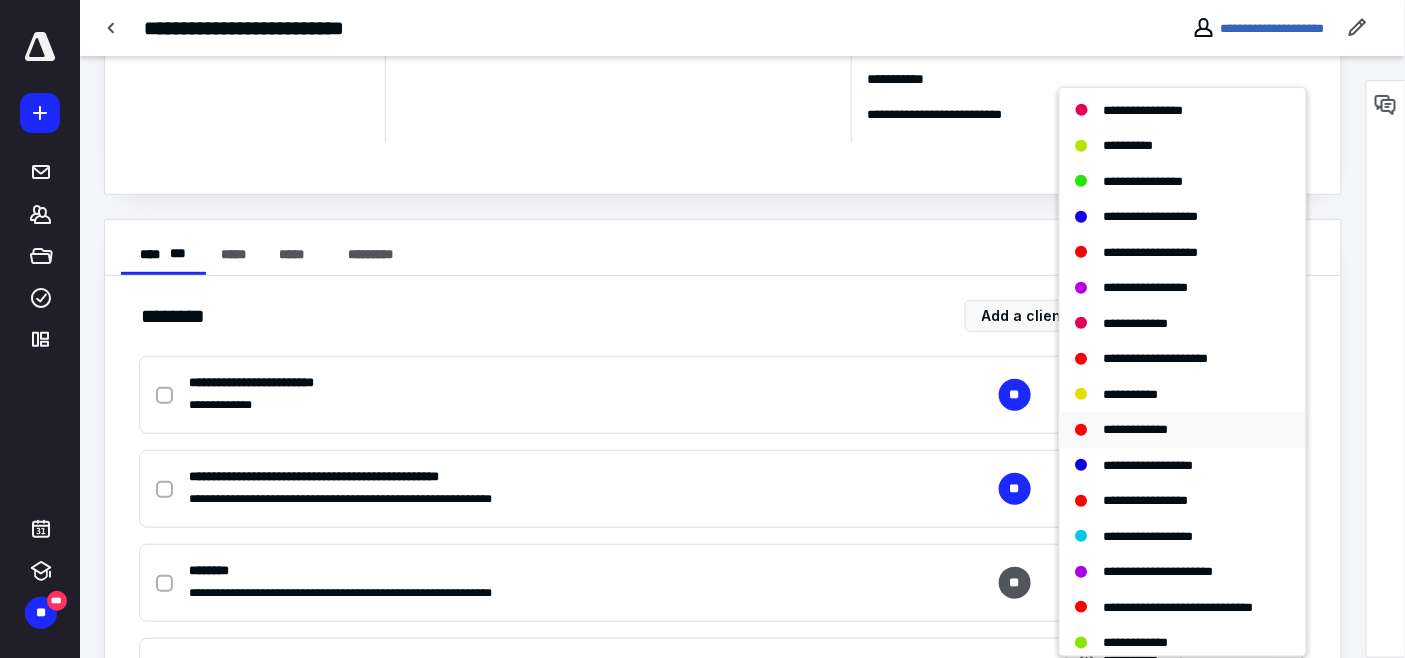 scroll, scrollTop: 438, scrollLeft: 0, axis: vertical 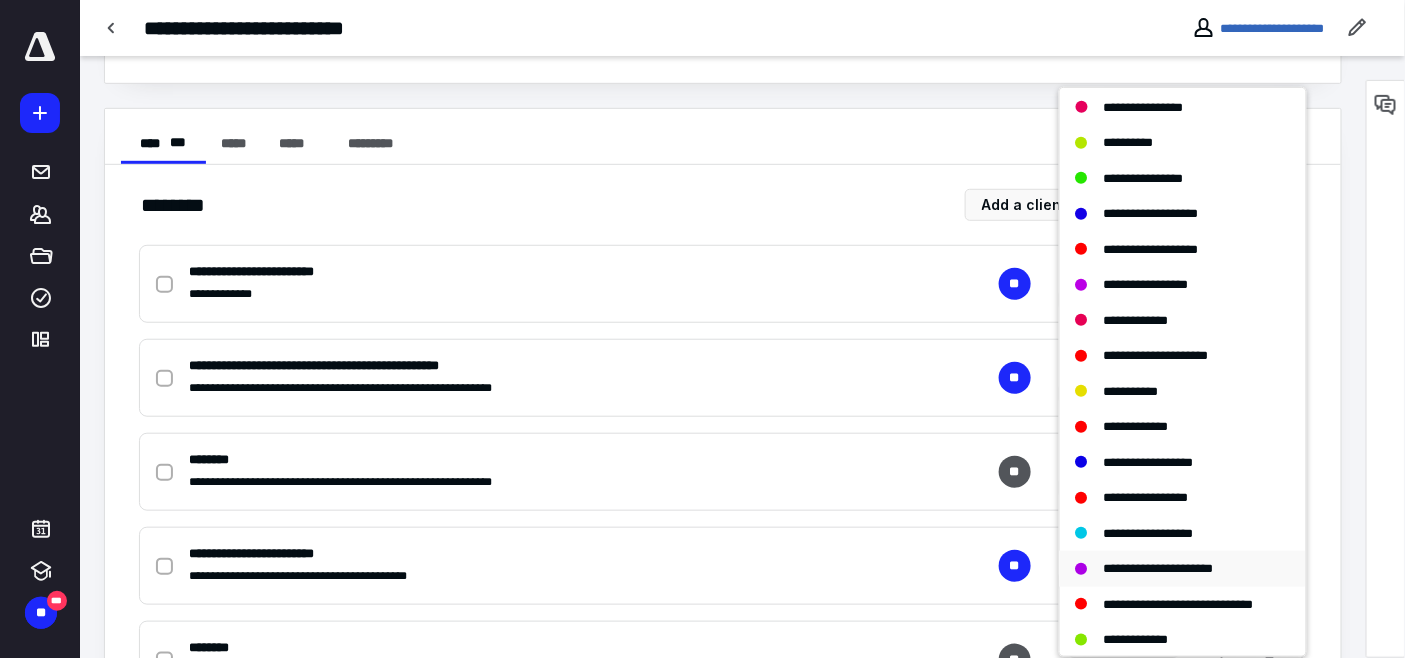 click on "**********" at bounding box center [1159, 568] 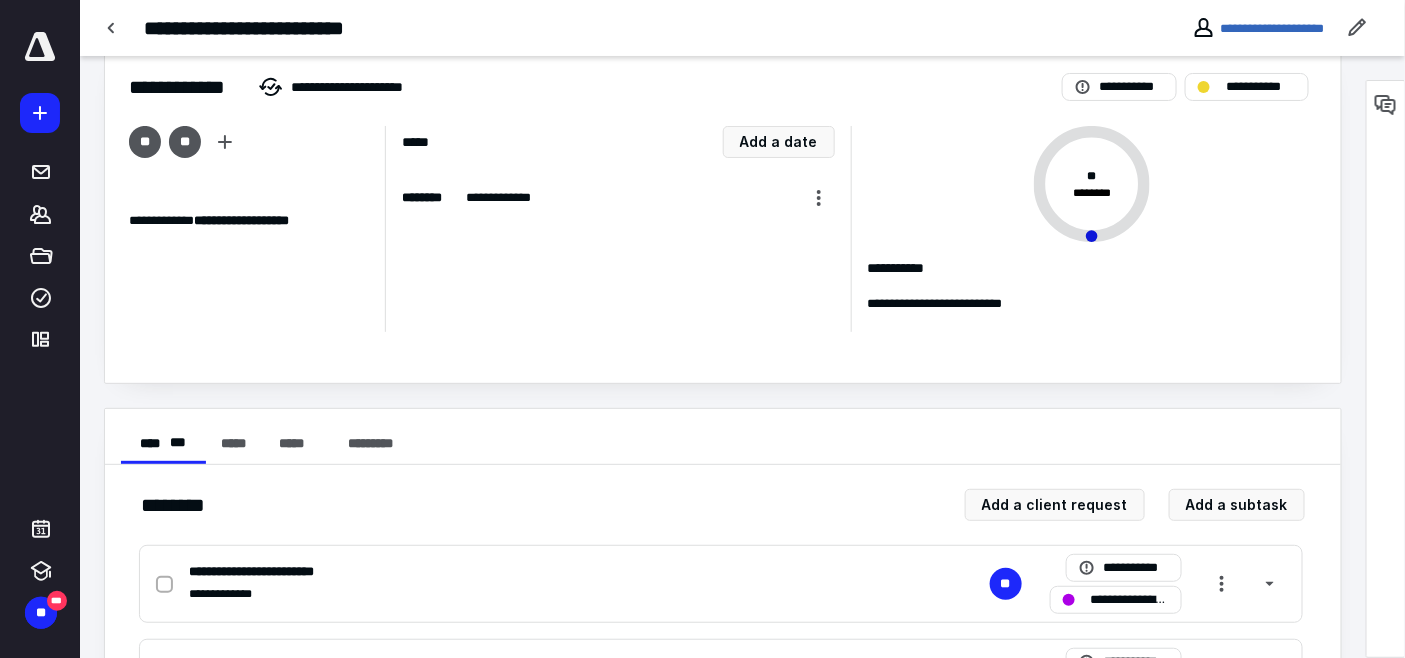 scroll, scrollTop: 0, scrollLeft: 0, axis: both 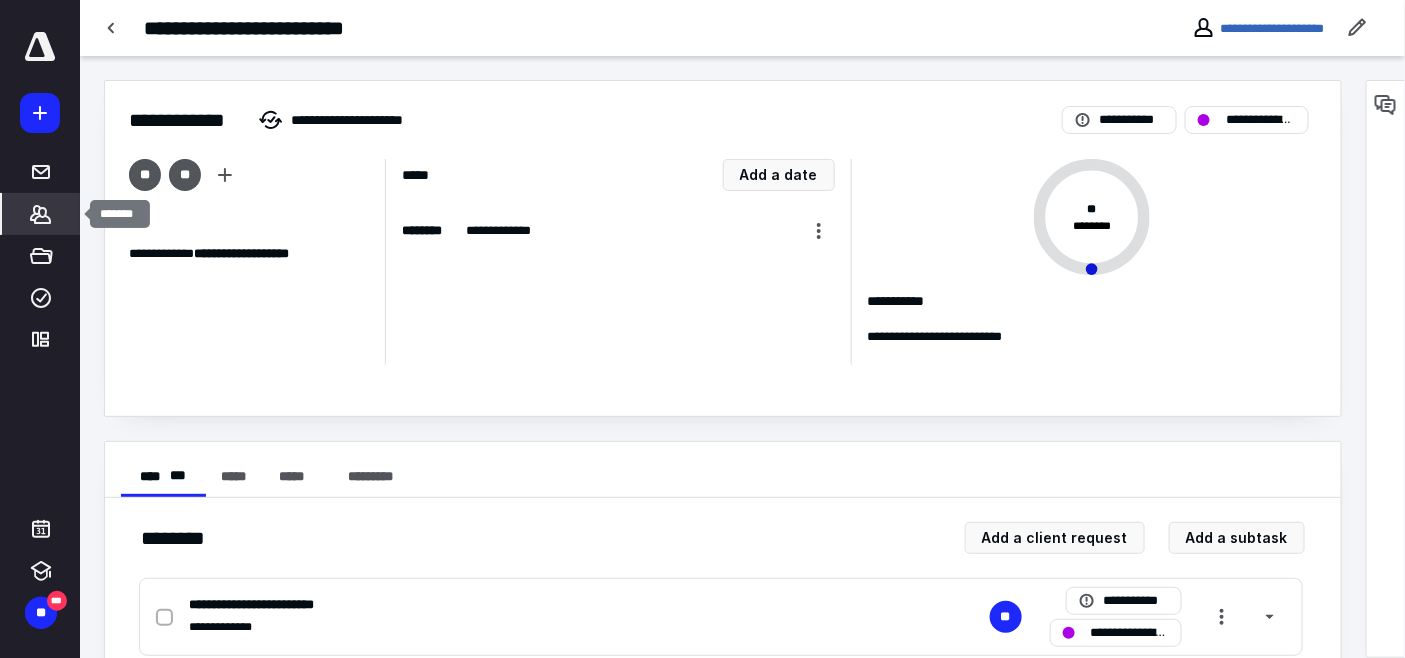 click on "*******" at bounding box center (41, 214) 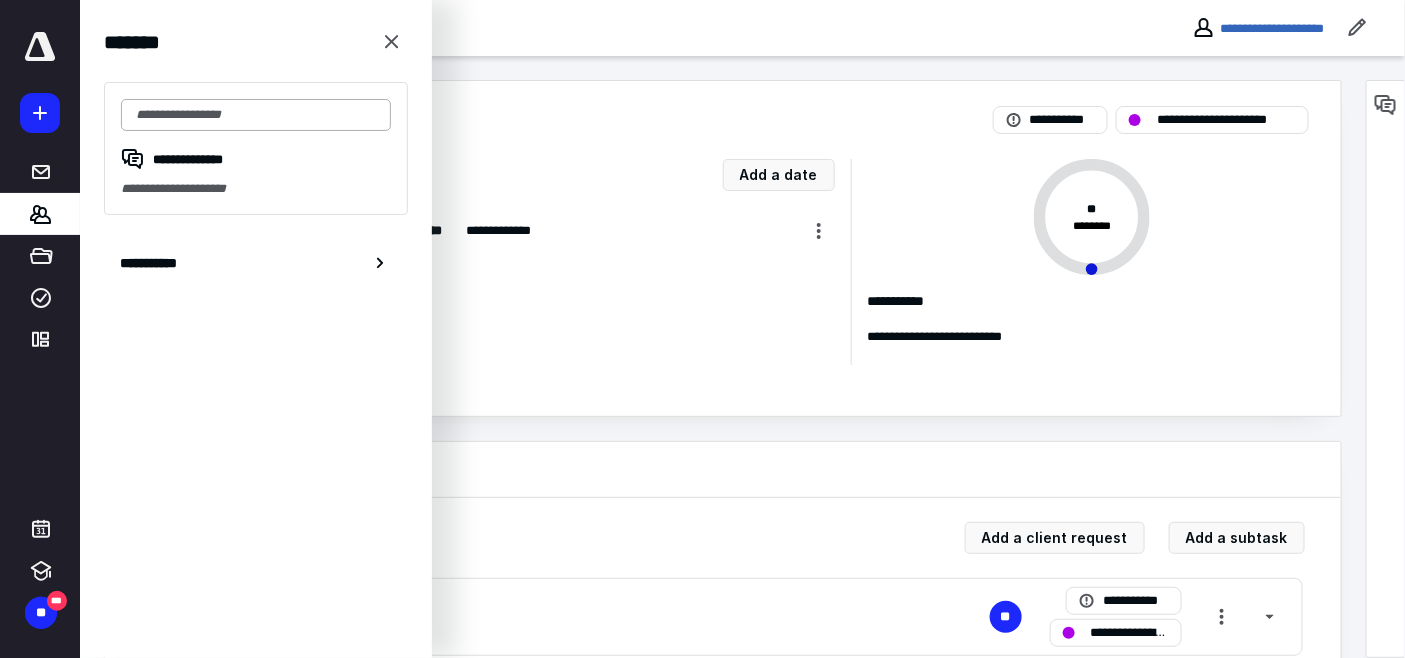 click at bounding box center (256, 115) 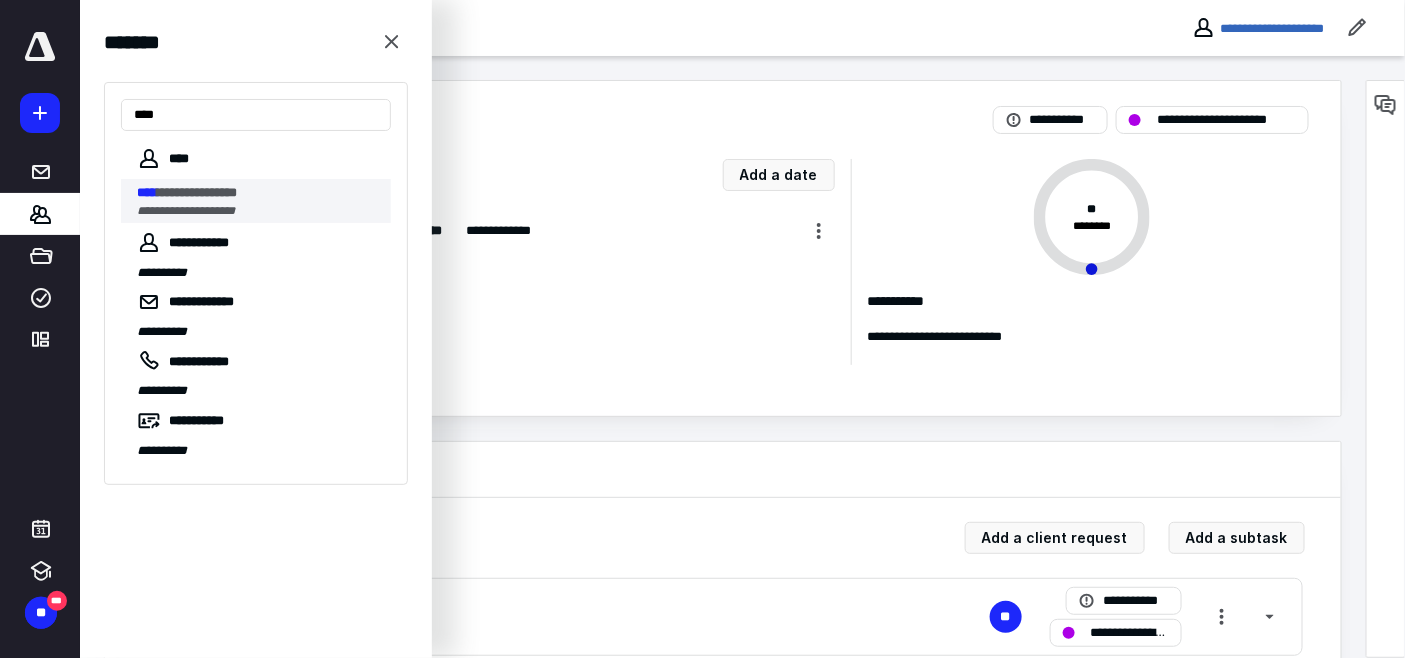 type on "****" 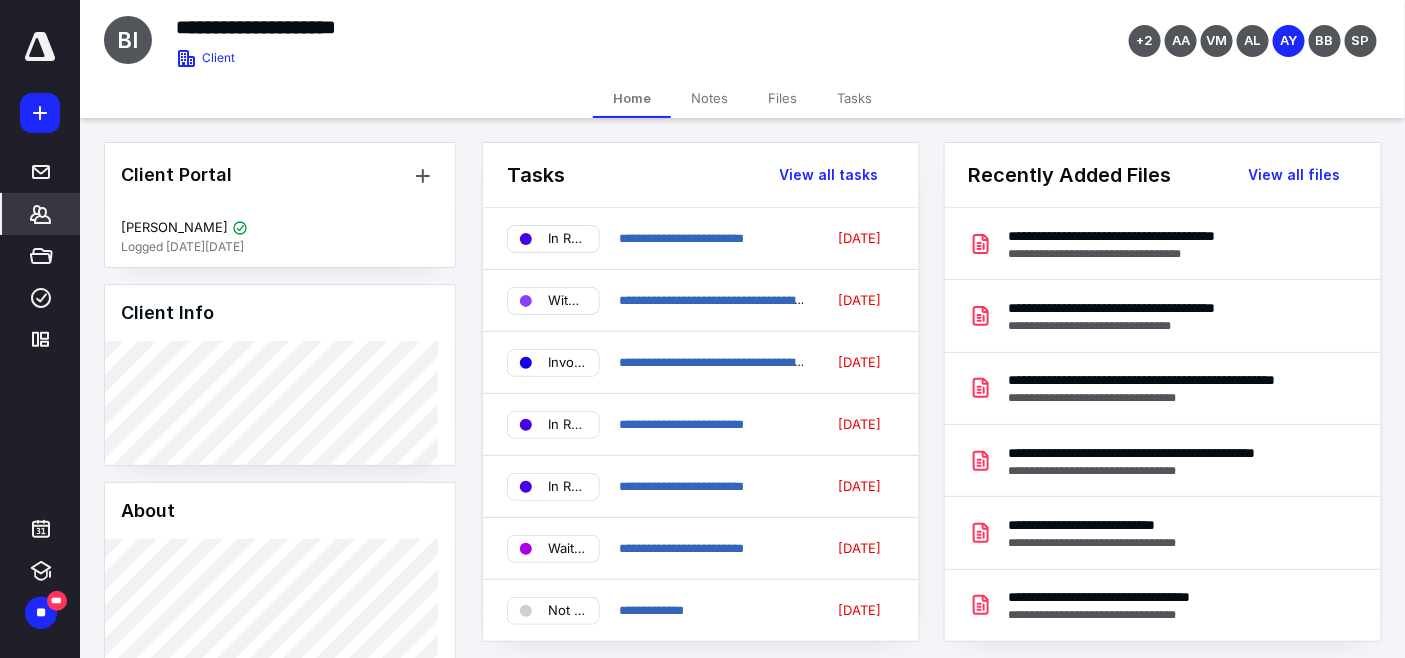 click on "Tasks" at bounding box center (854, 98) 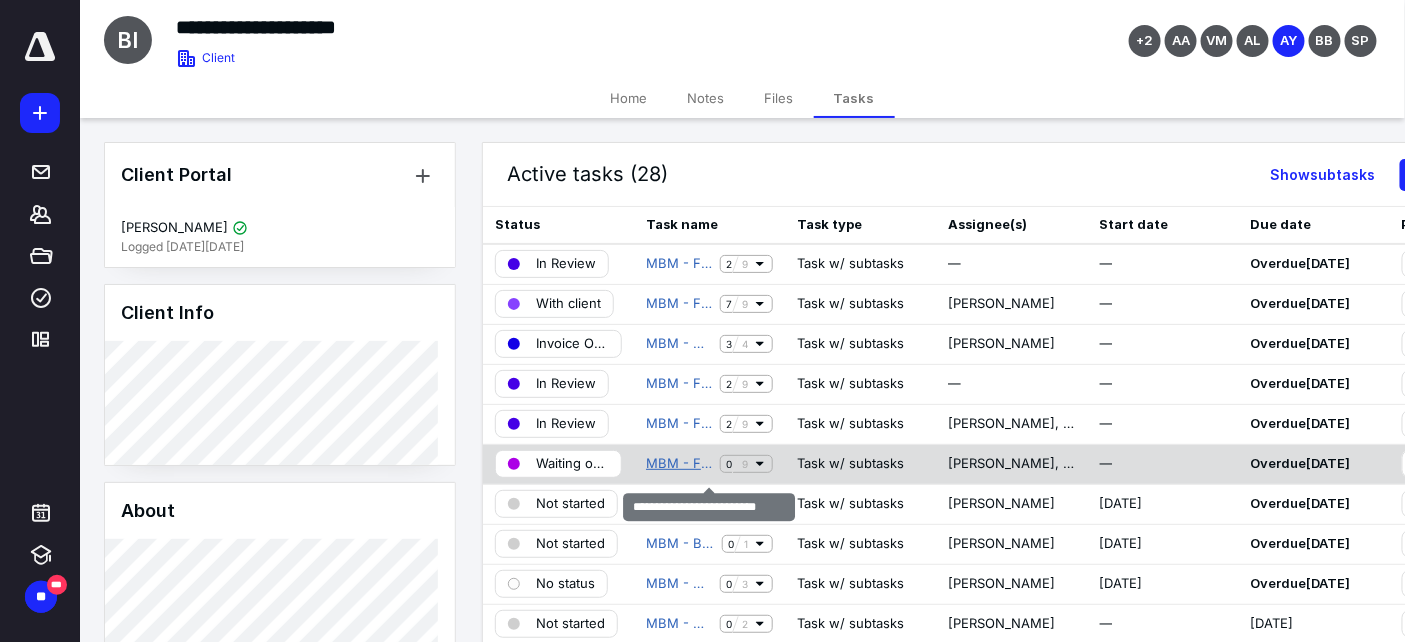 click on "MBM - Financial Reporting" at bounding box center [679, 464] 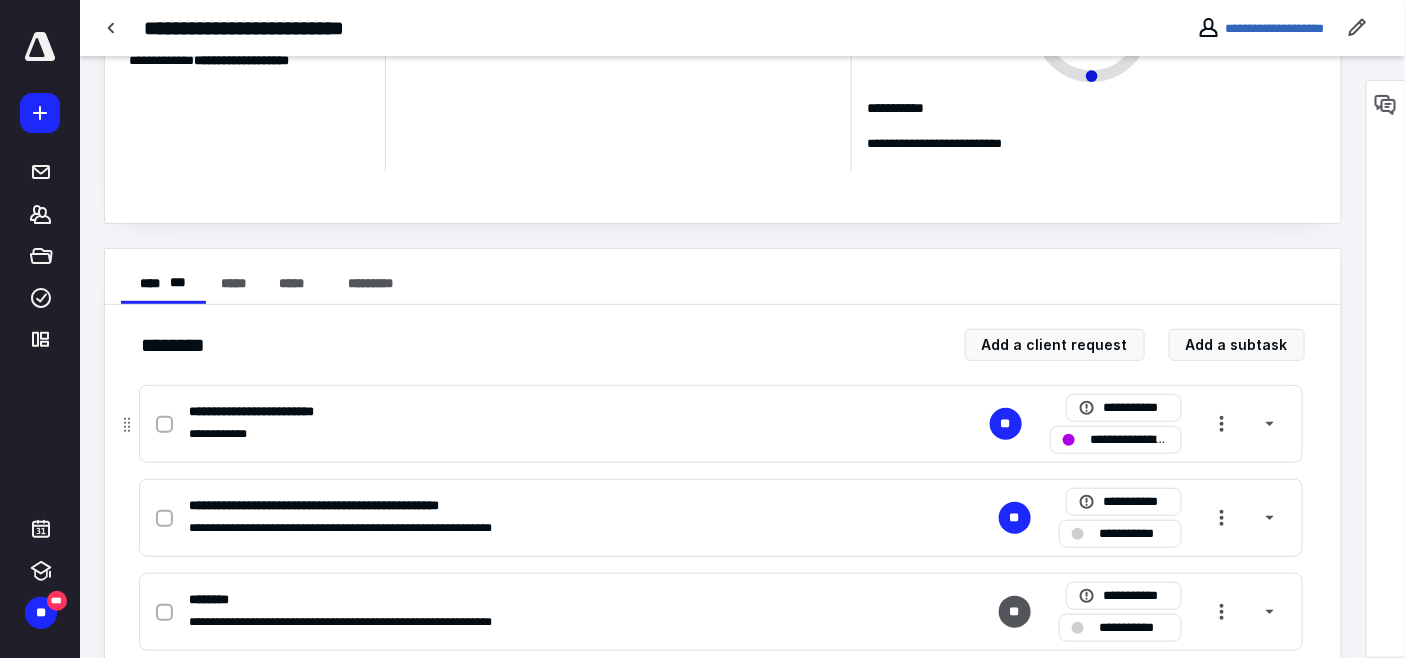 scroll, scrollTop: 222, scrollLeft: 0, axis: vertical 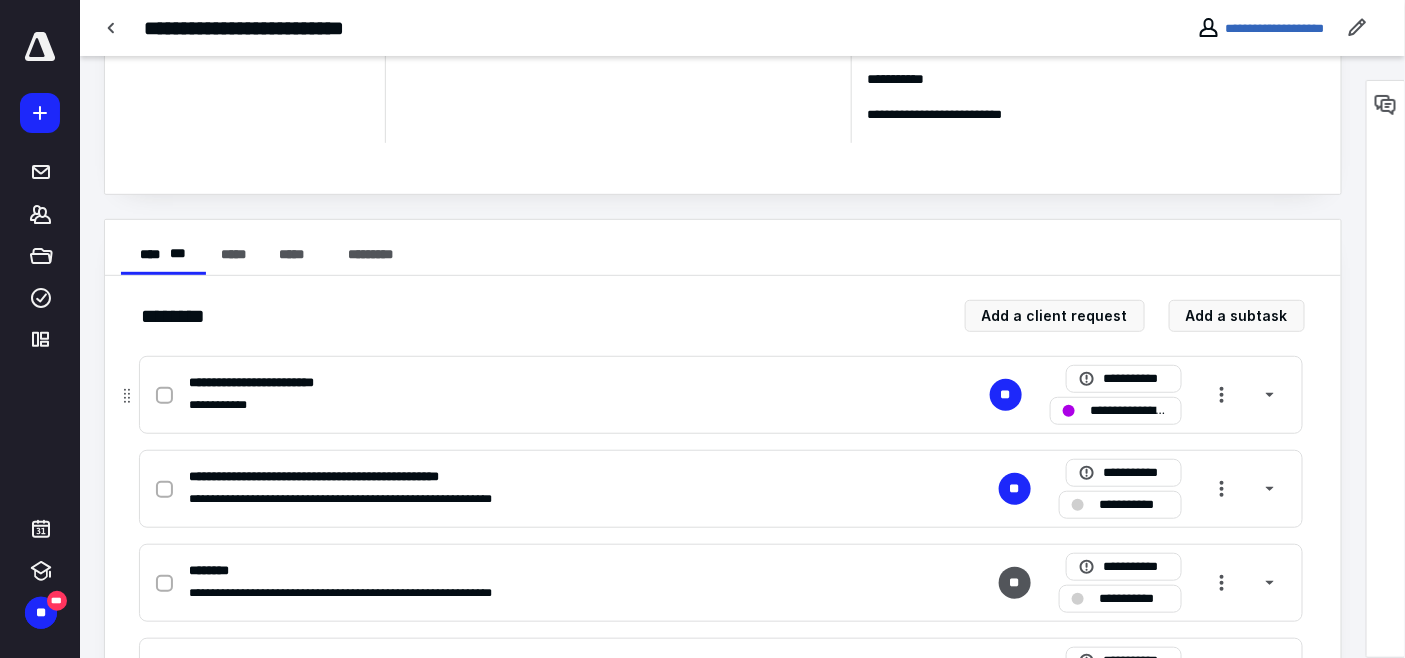 click on "**********" at bounding box center (1130, 410) 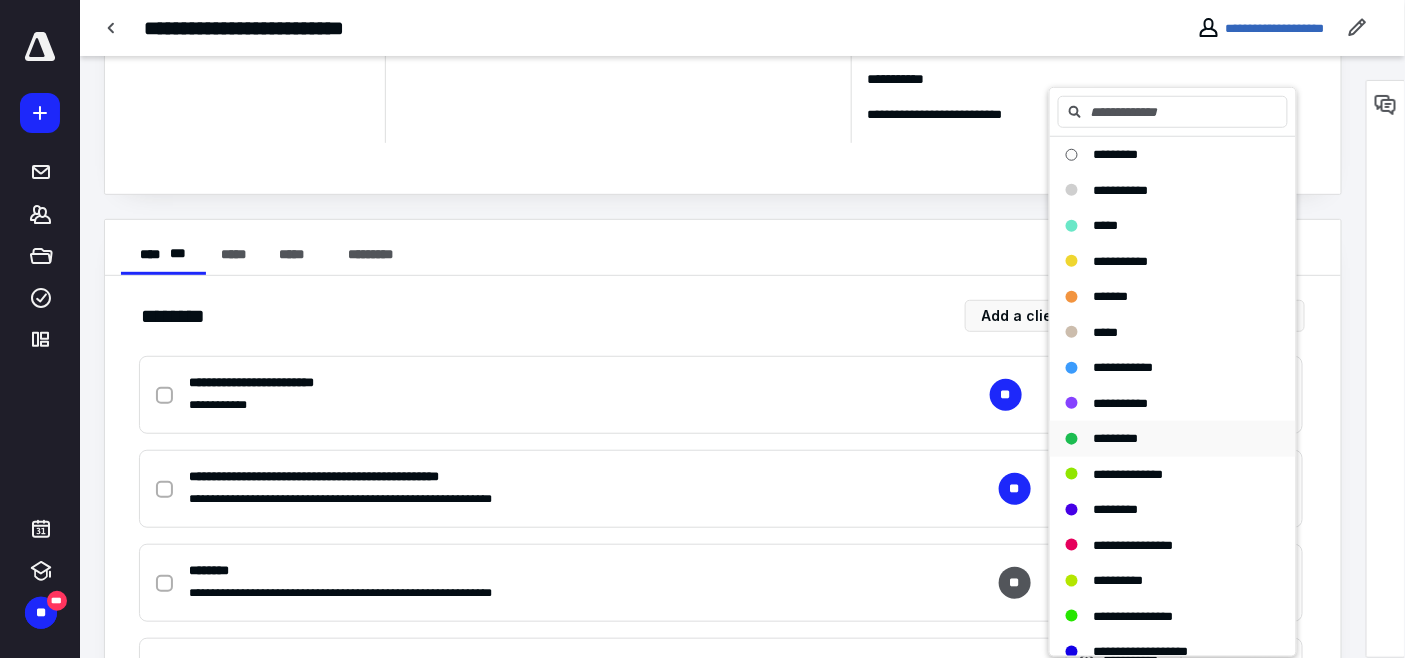 click on "*********" at bounding box center (1116, 438) 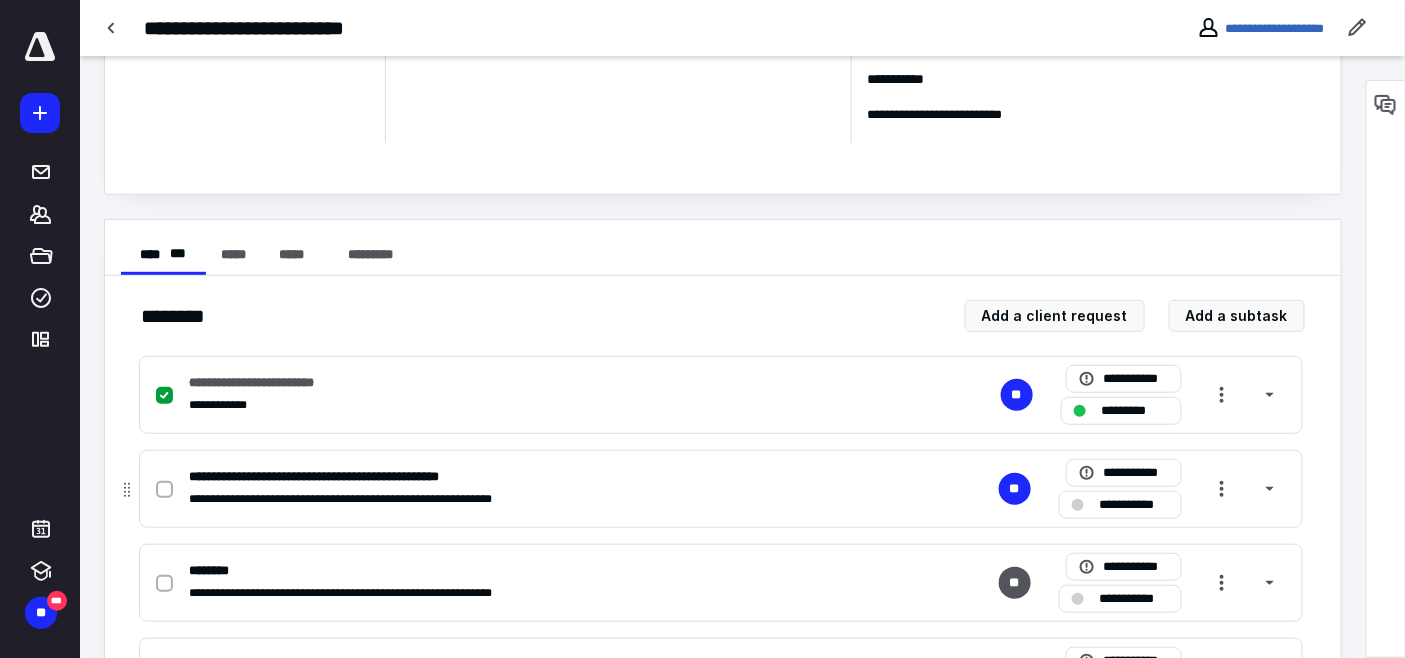 click on "**********" at bounding box center [1134, 504] 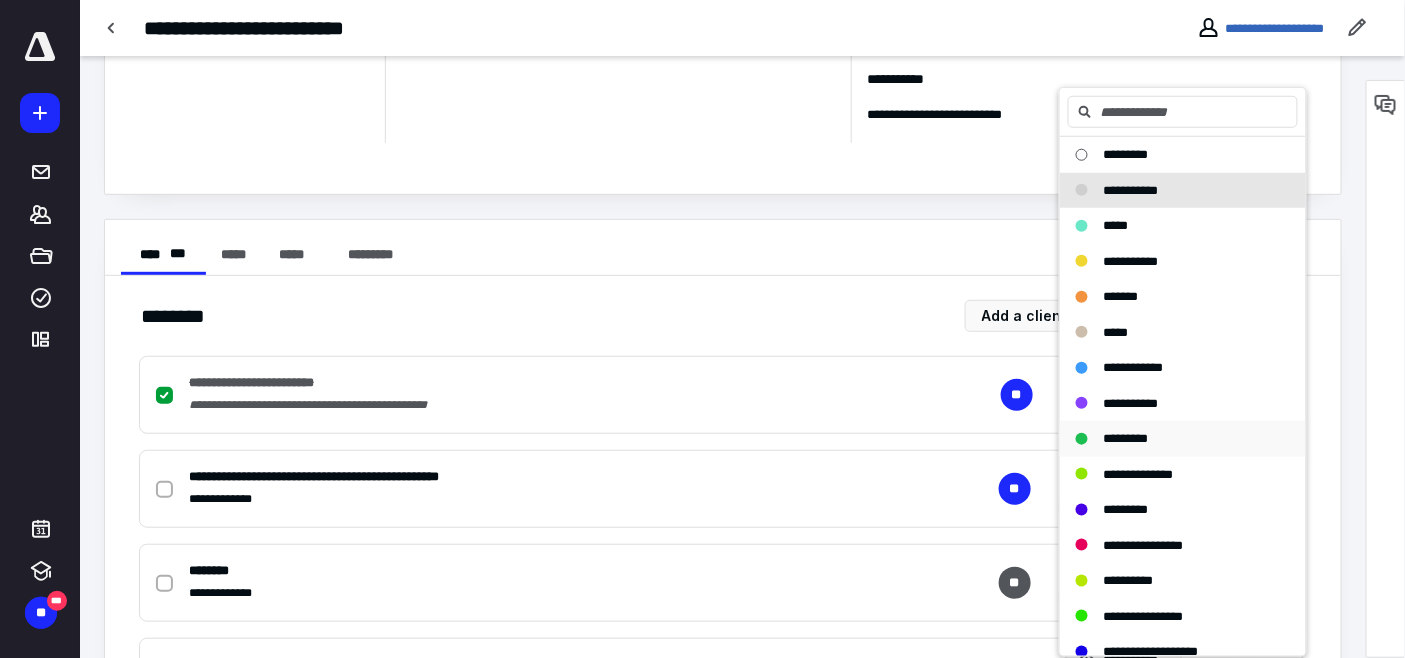 click on "*********" at bounding box center (1126, 438) 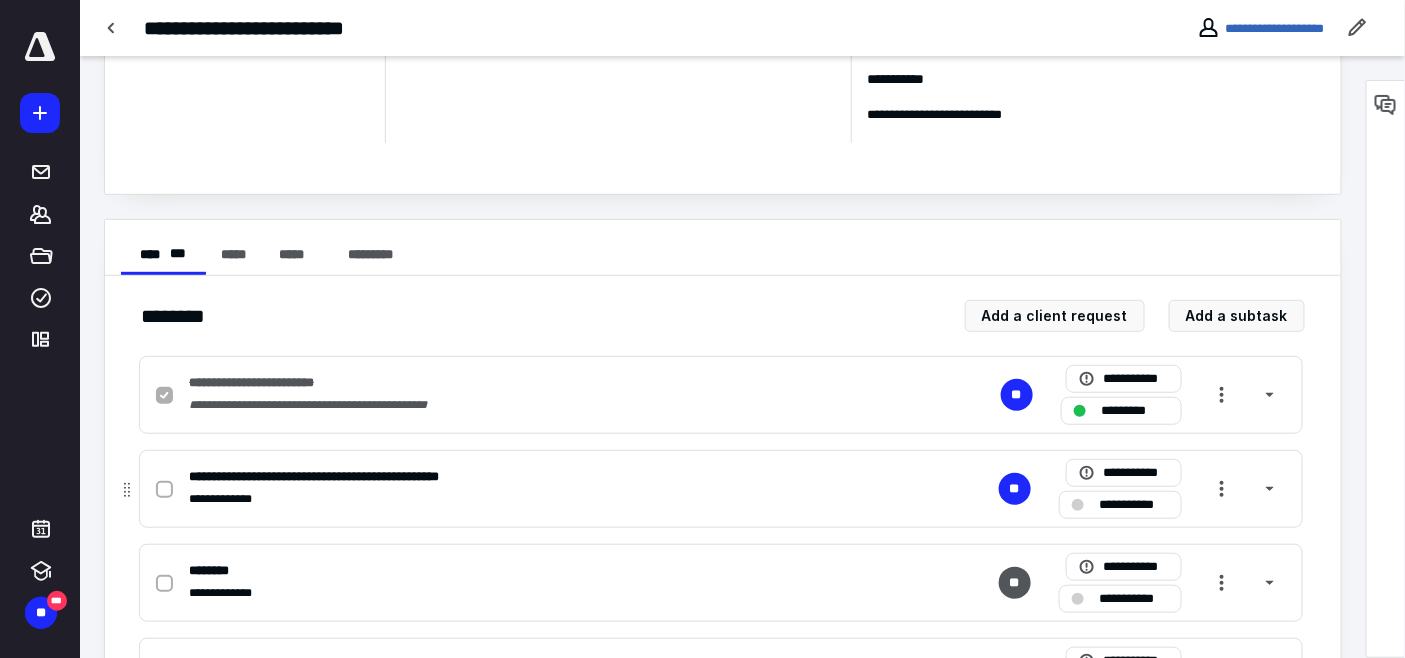 checkbox on "true" 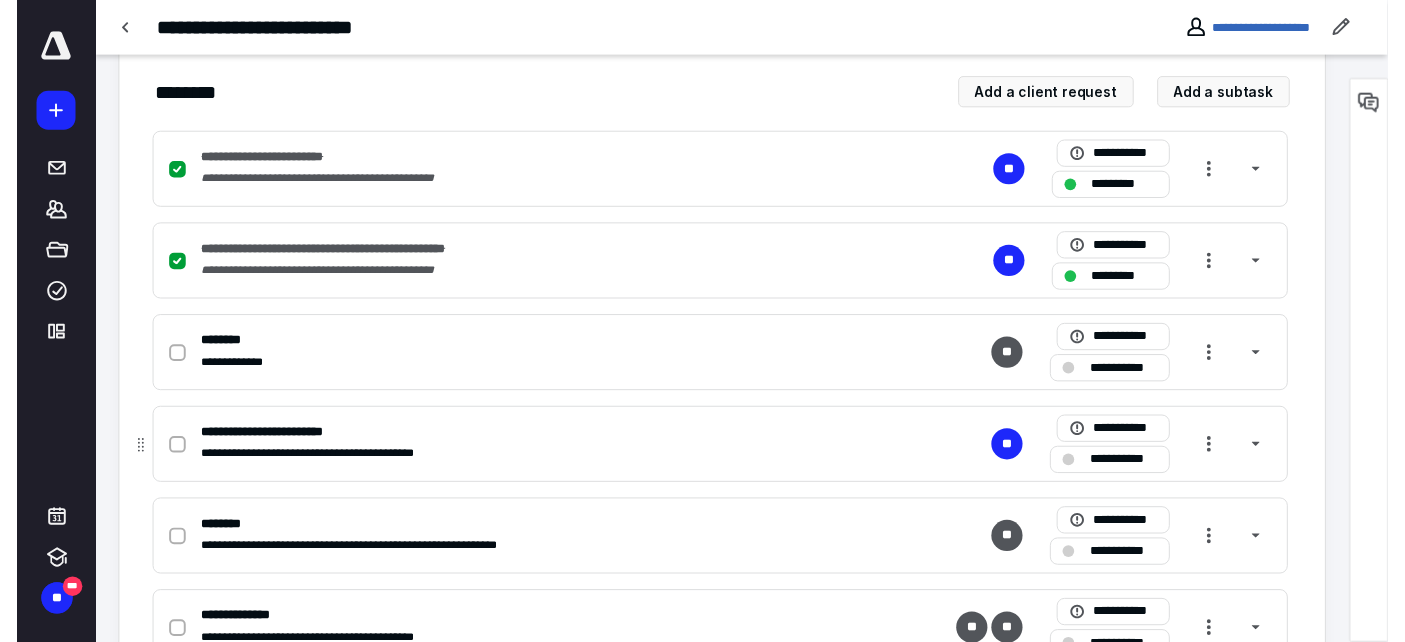 scroll, scrollTop: 0, scrollLeft: 0, axis: both 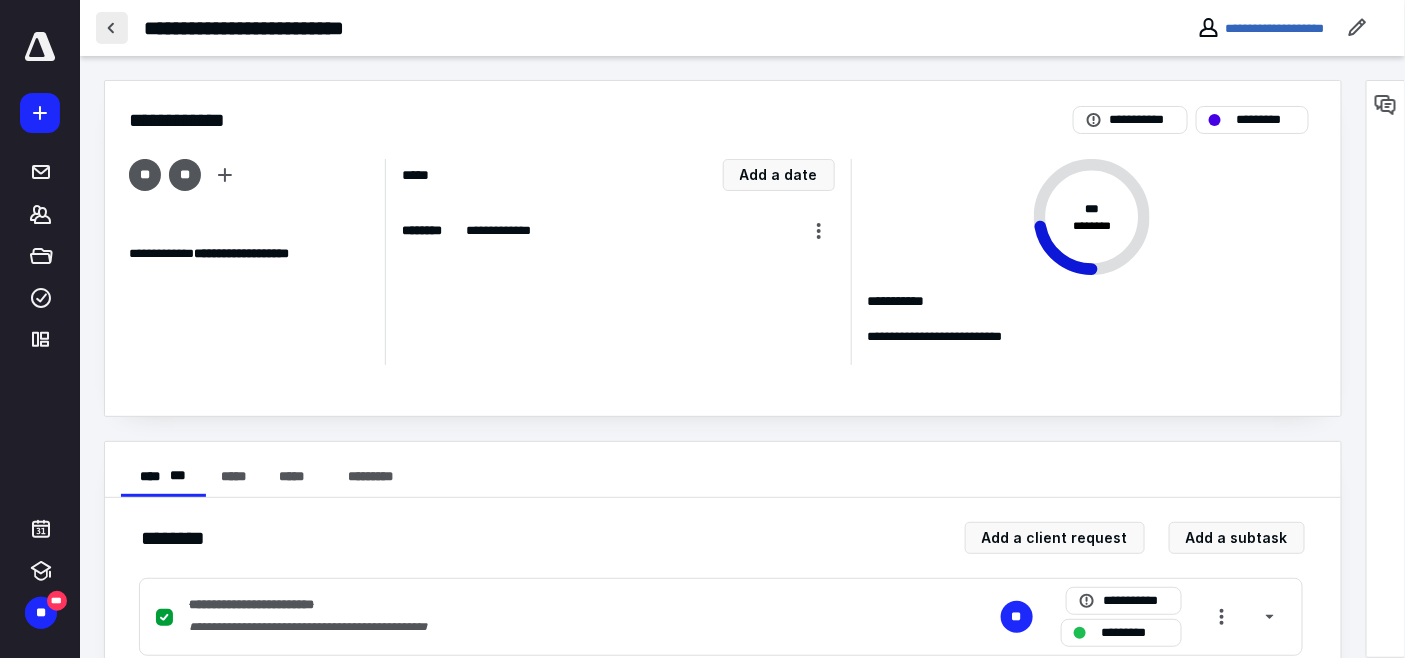 click at bounding box center (112, 28) 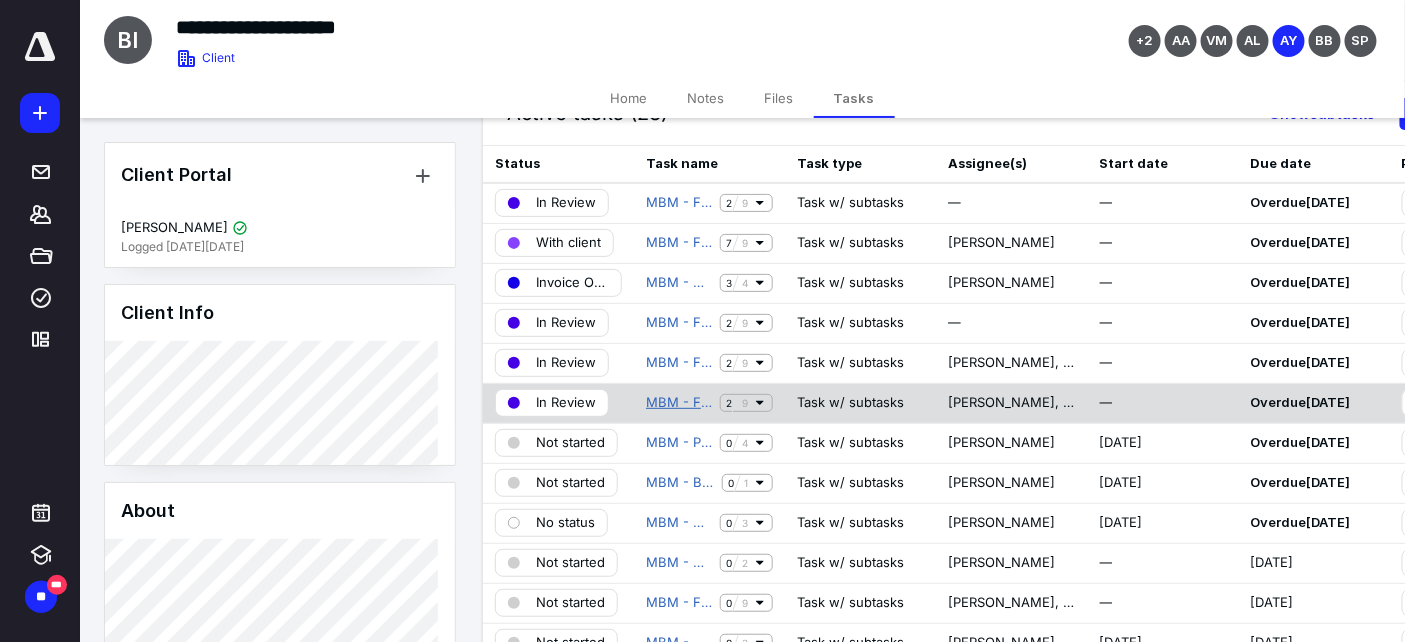 scroll, scrollTop: 111, scrollLeft: 0, axis: vertical 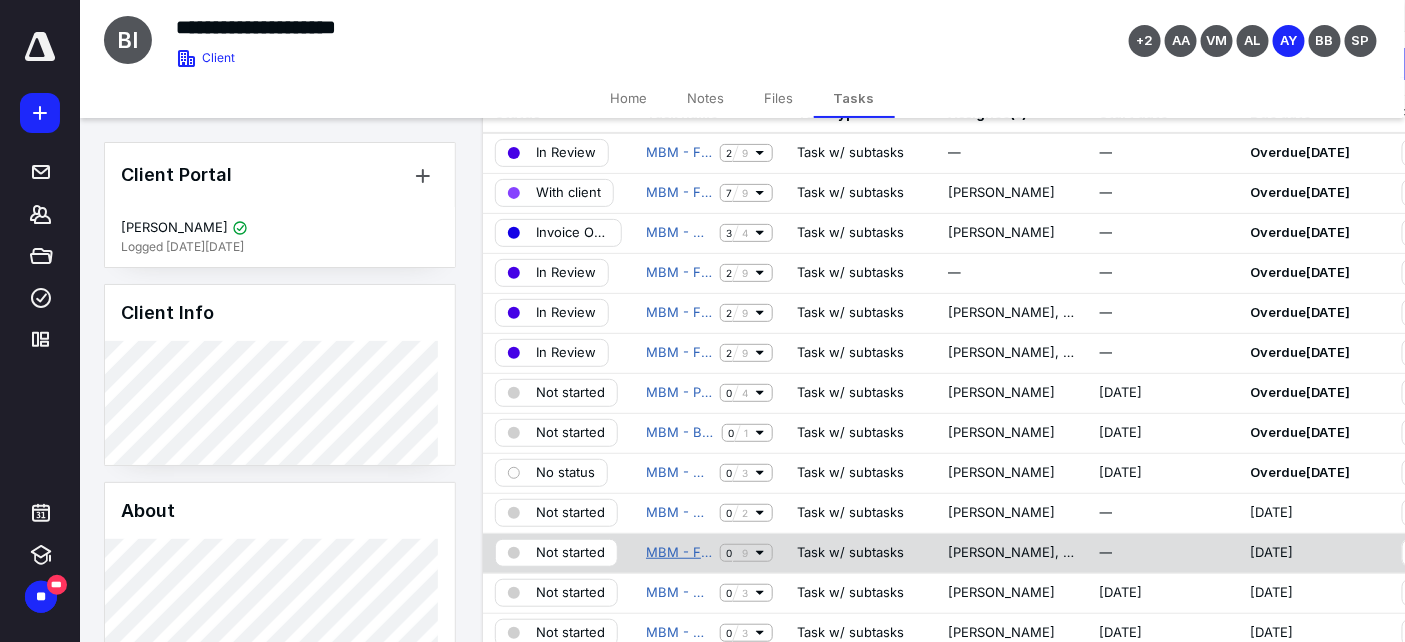 click on "MBM - Financial Reporting" at bounding box center (679, 553) 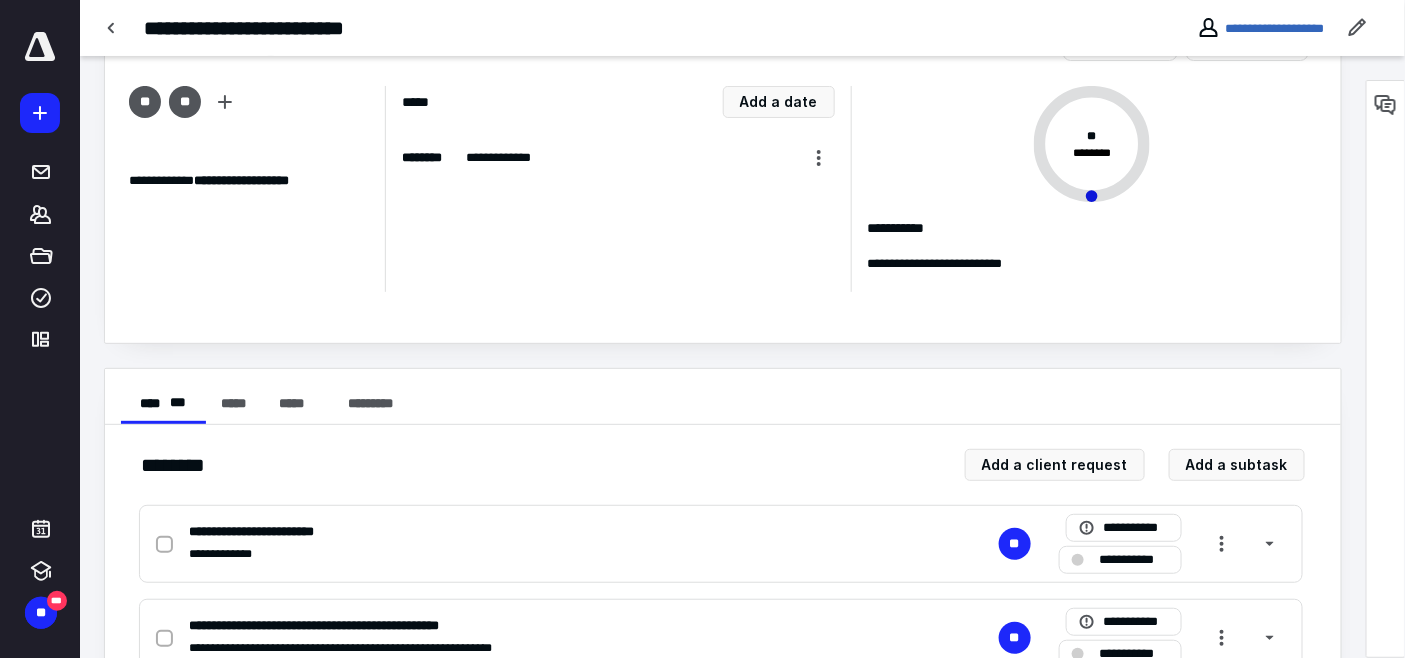 scroll, scrollTop: 111, scrollLeft: 0, axis: vertical 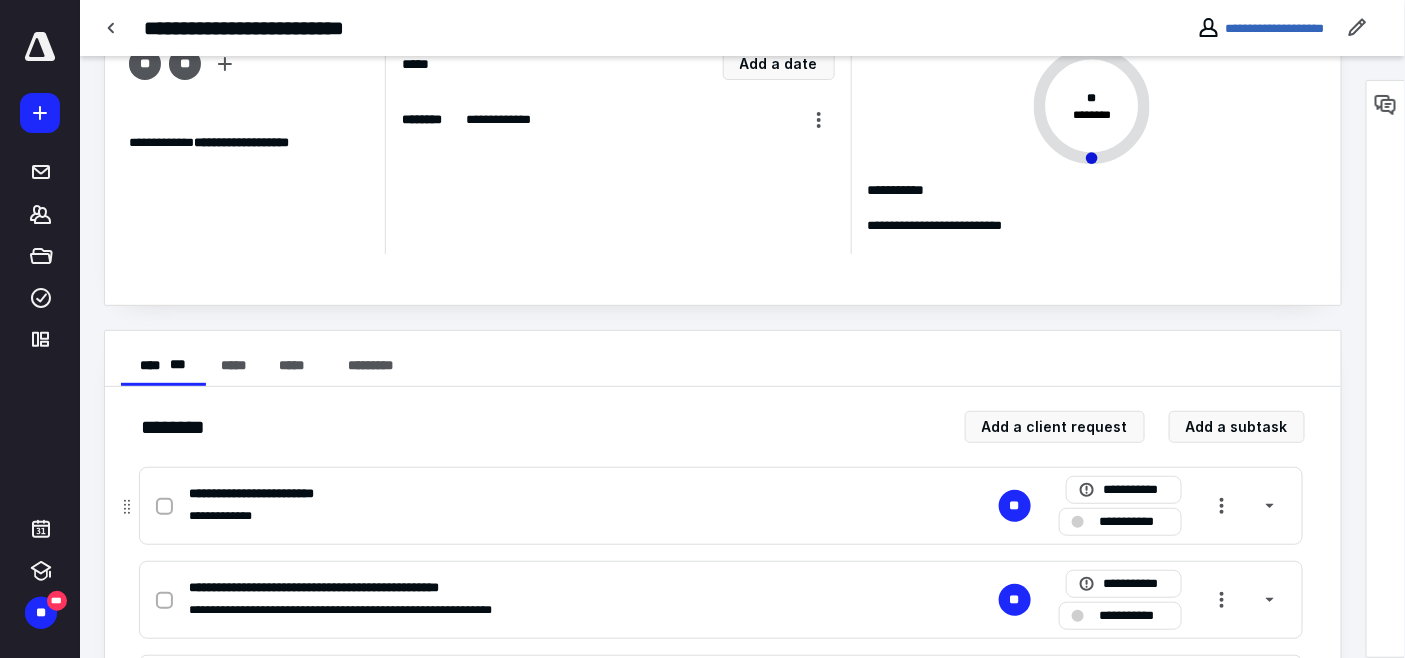 click on "**********" at bounding box center (1134, 521) 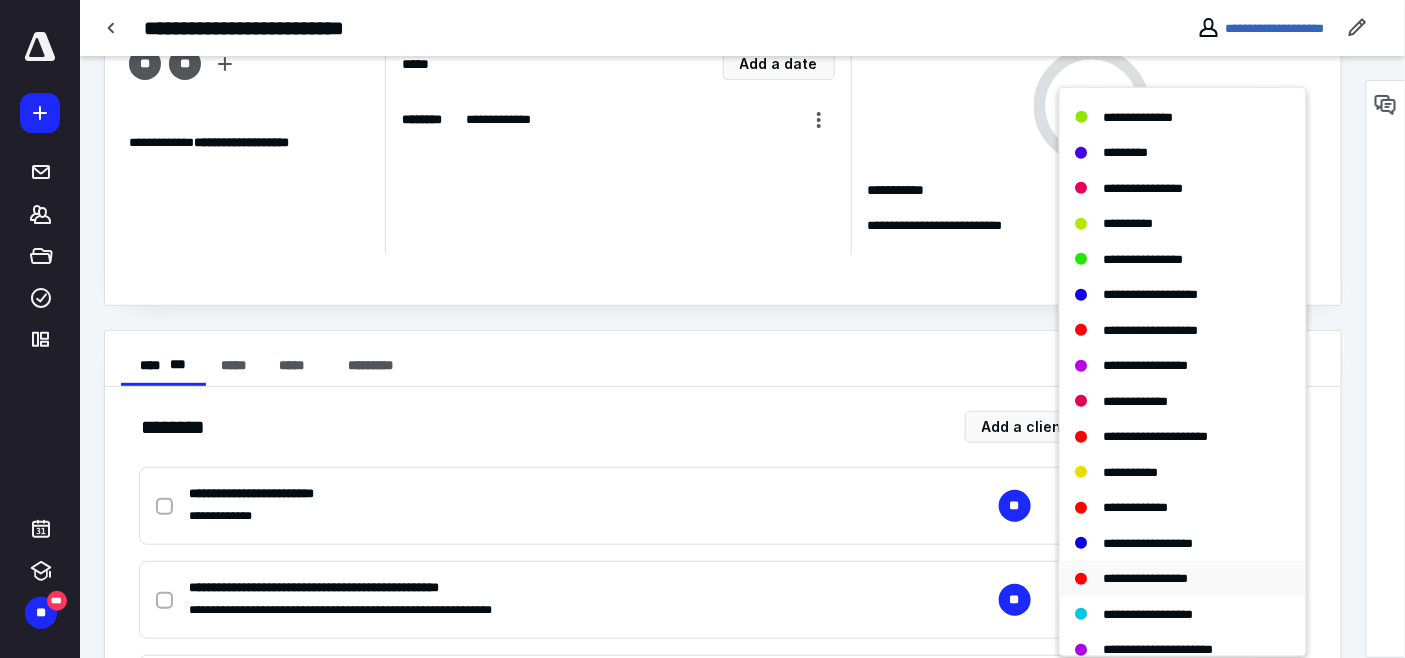 scroll, scrollTop: 438, scrollLeft: 0, axis: vertical 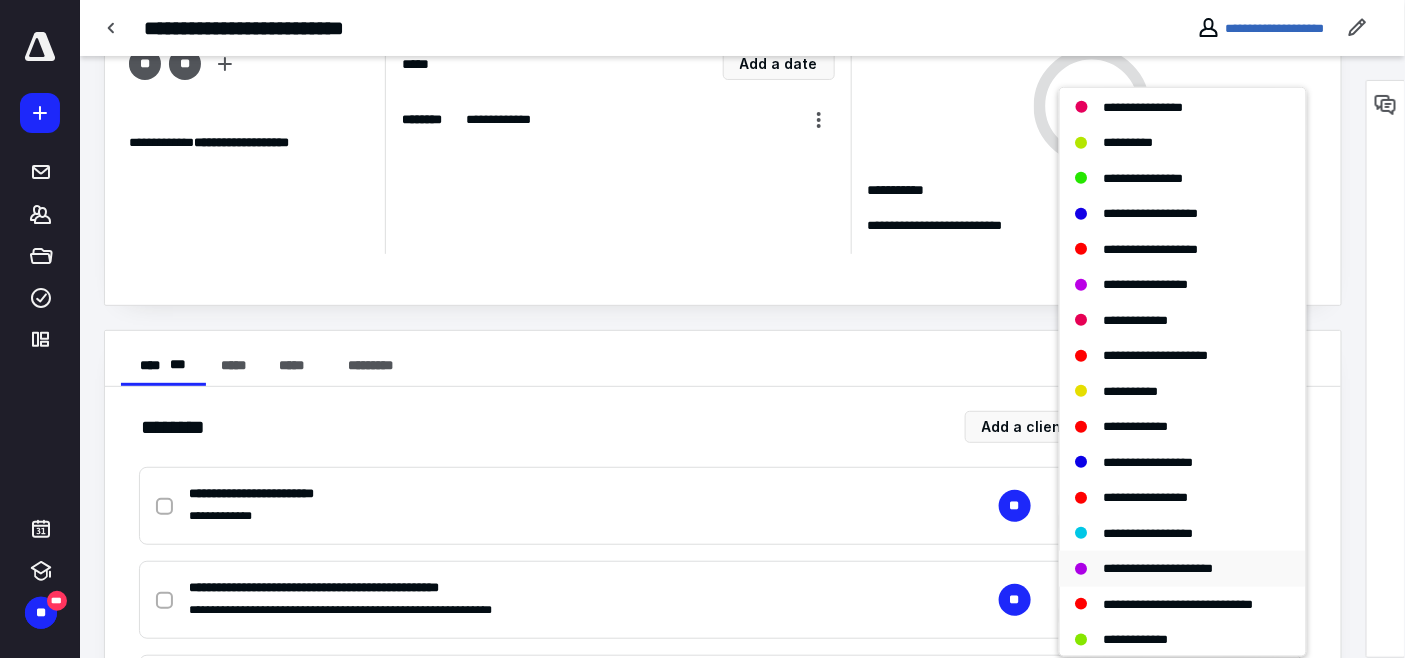 click on "**********" at bounding box center (1159, 568) 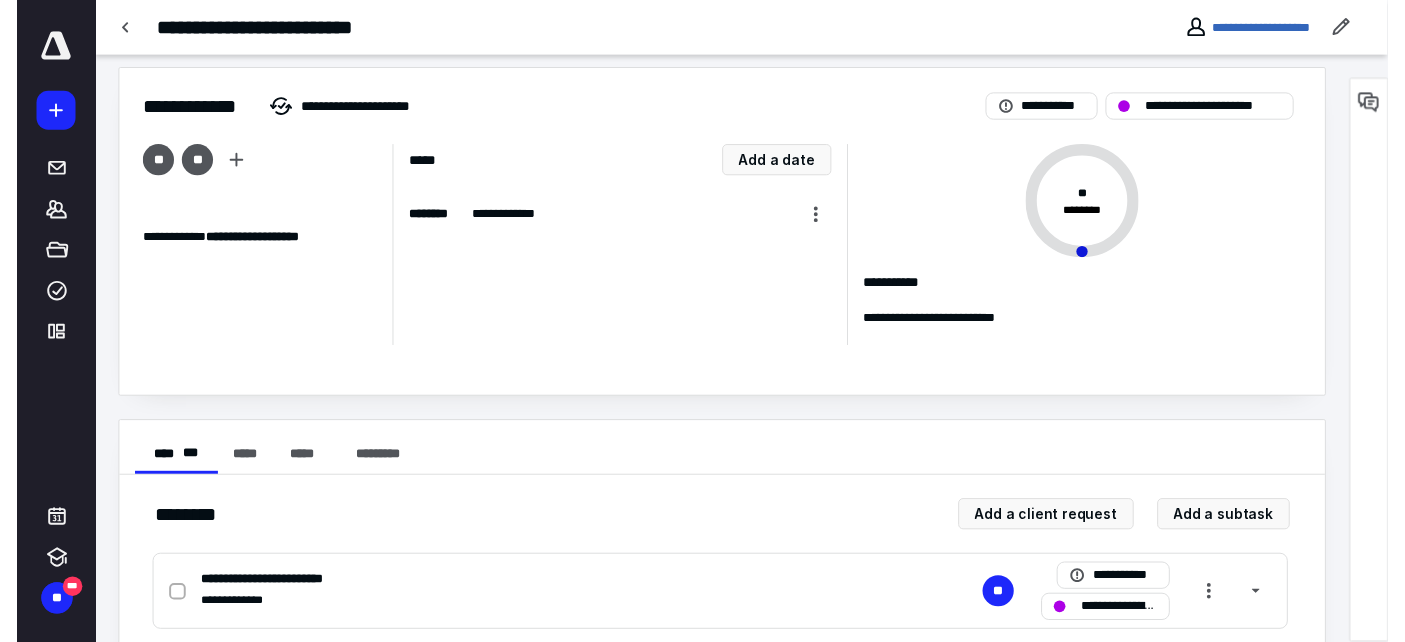 scroll, scrollTop: 0, scrollLeft: 0, axis: both 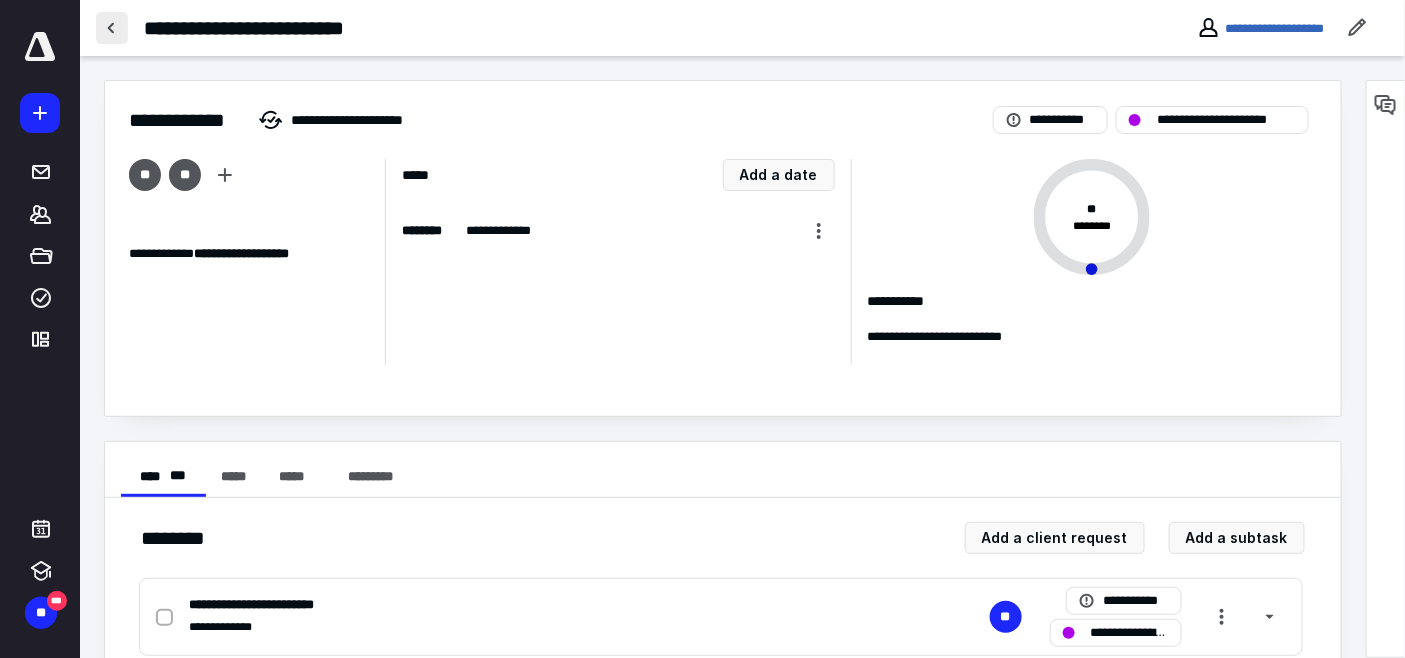 click at bounding box center (112, 28) 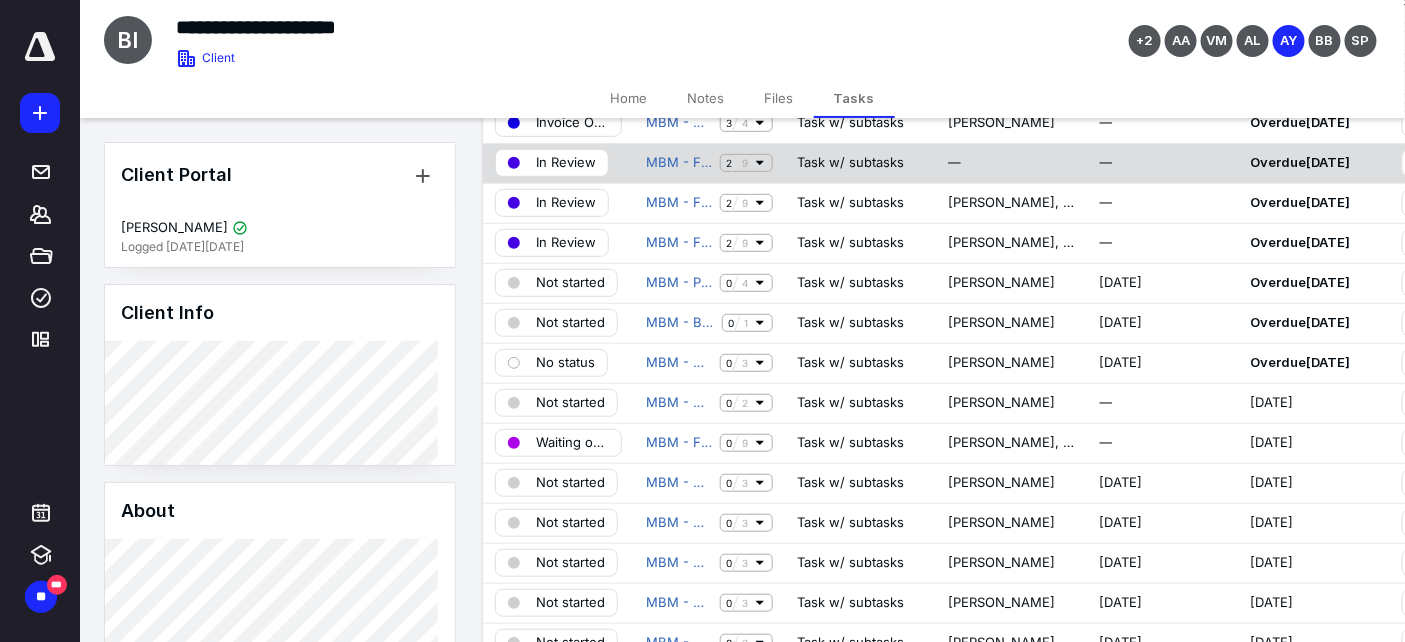 scroll, scrollTop: 222, scrollLeft: 0, axis: vertical 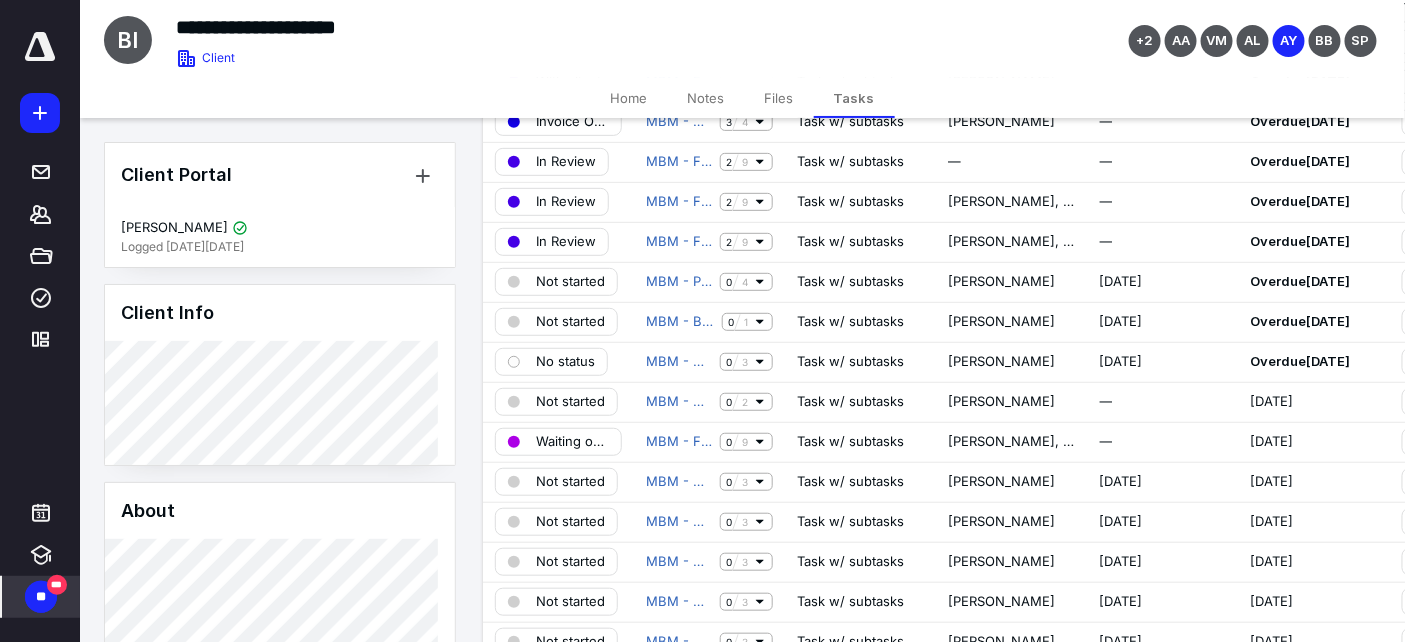 click on "***" at bounding box center [57, 585] 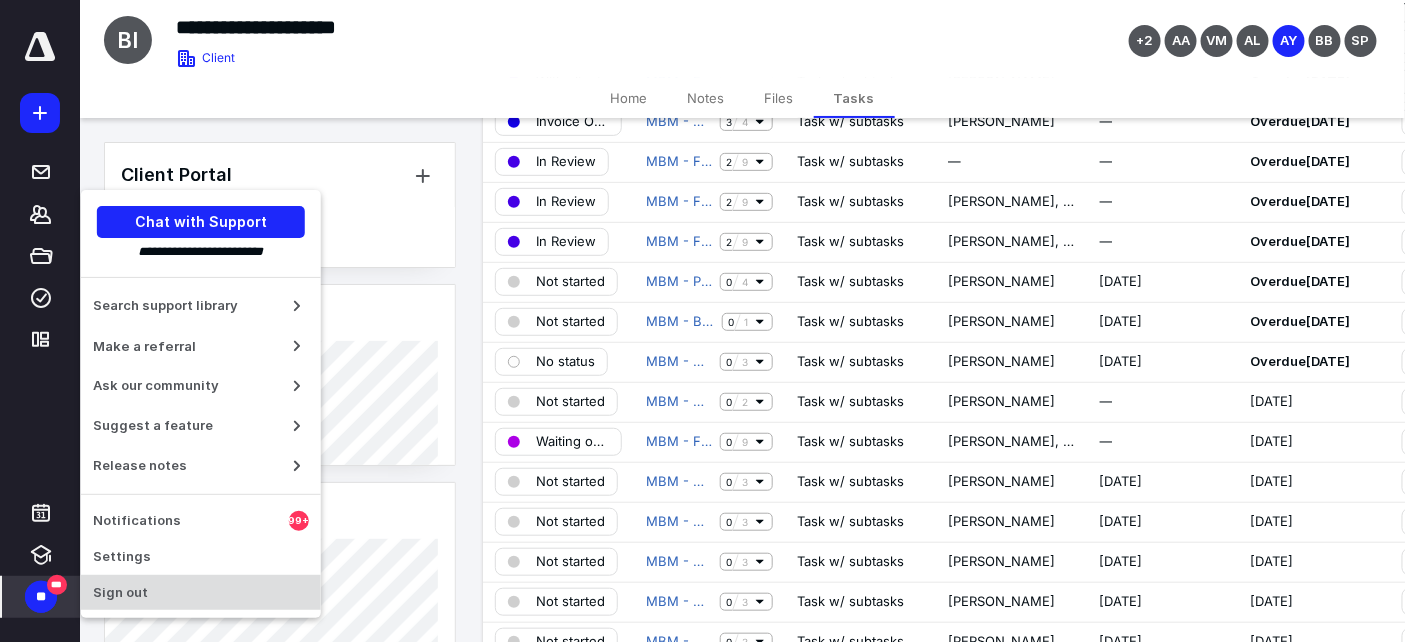 click on "Sign out" at bounding box center [201, 593] 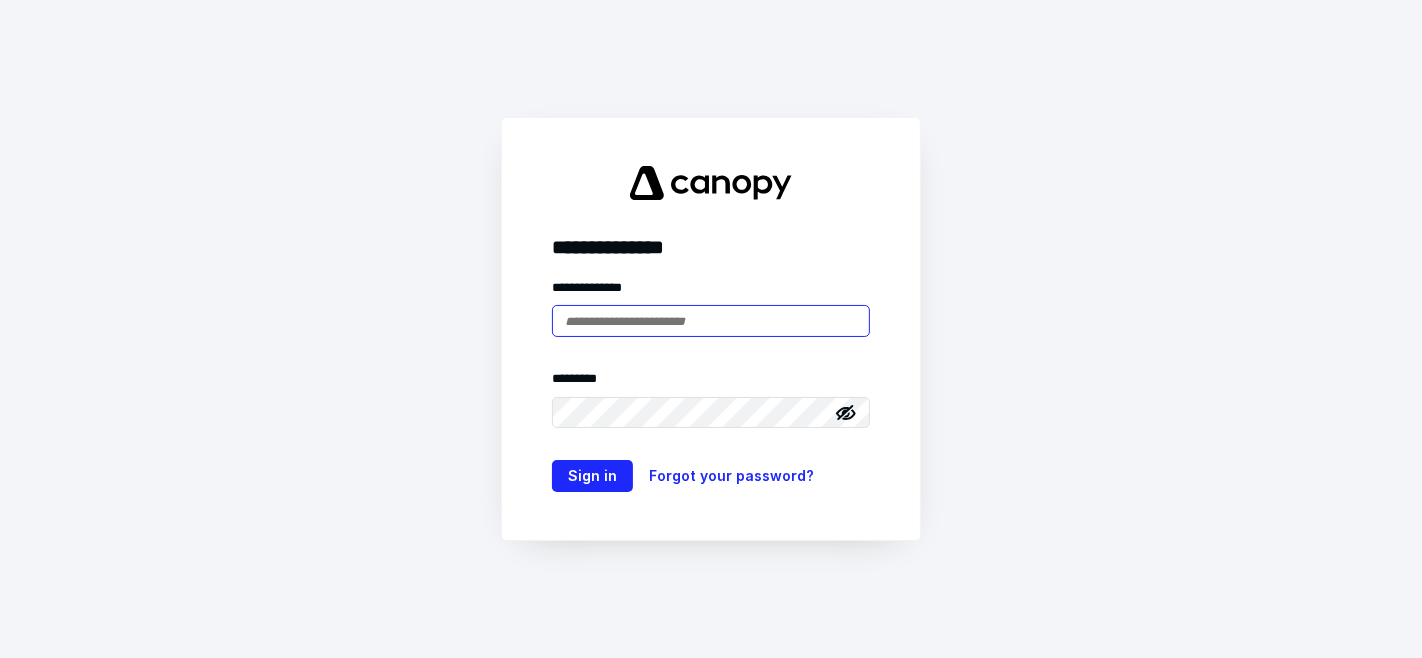 scroll, scrollTop: 0, scrollLeft: 0, axis: both 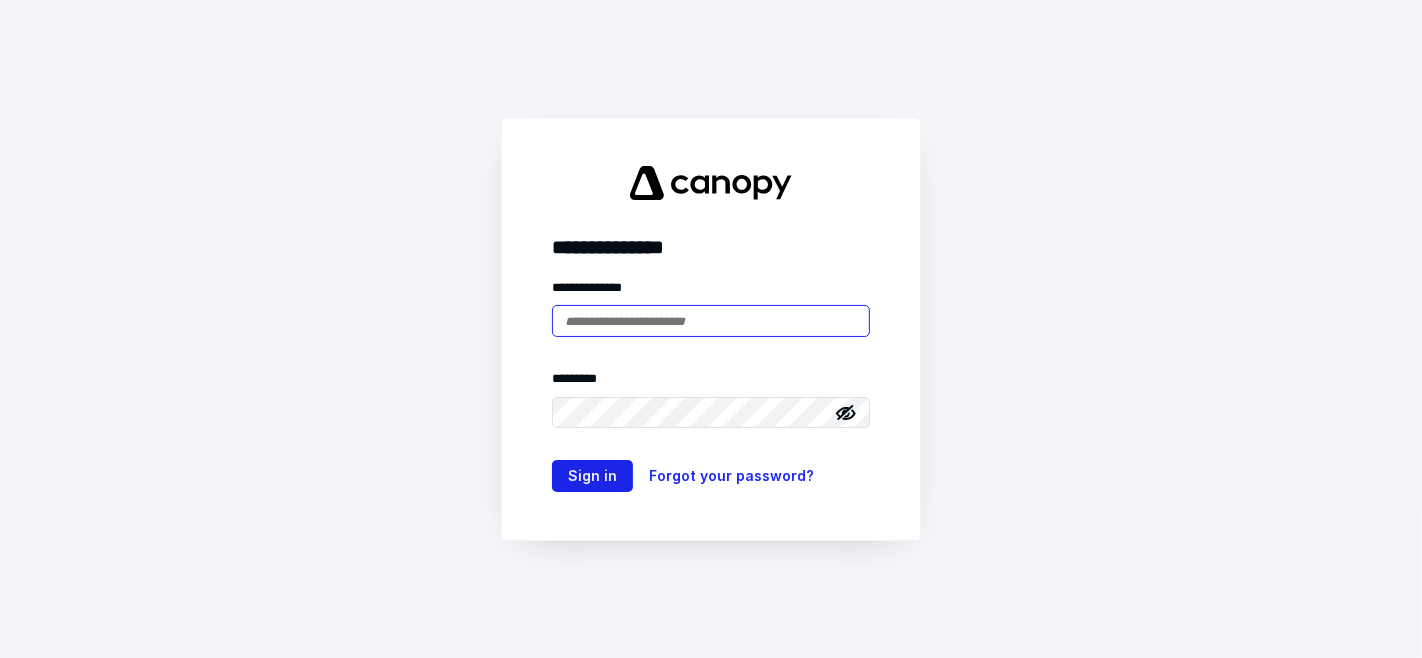 type on "**********" 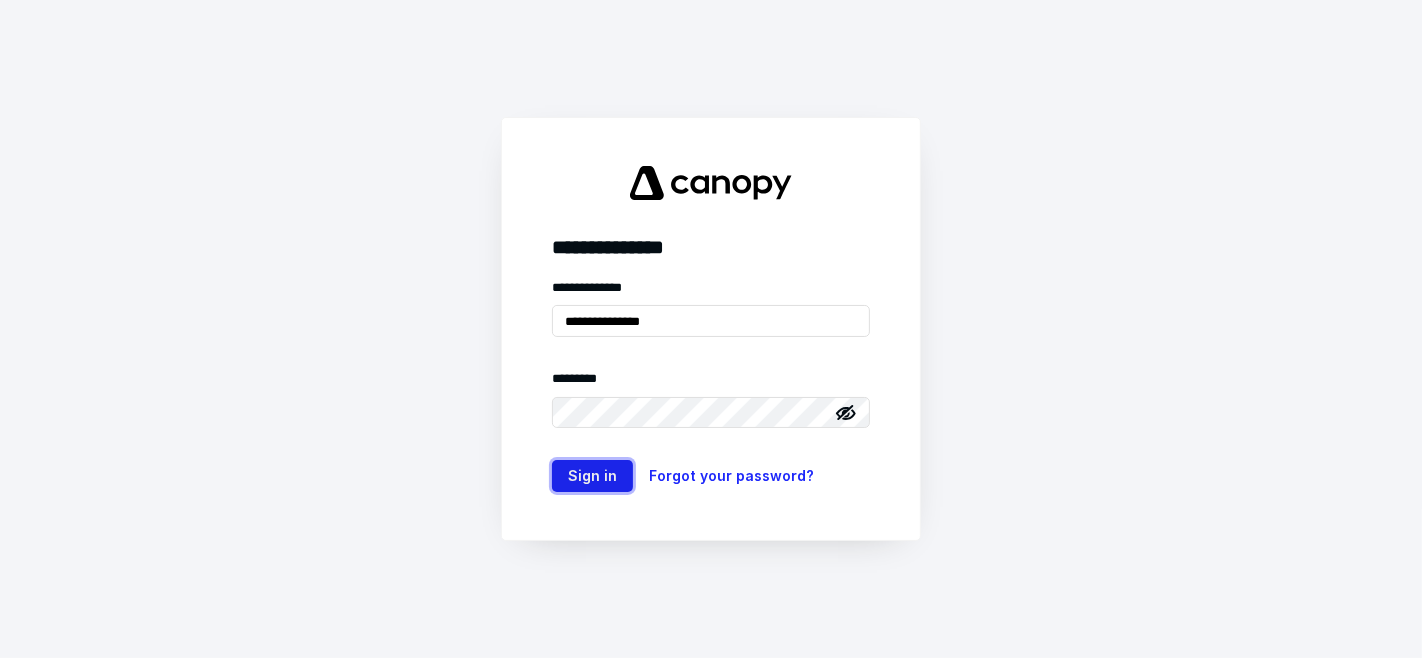 click on "Sign in" at bounding box center [592, 476] 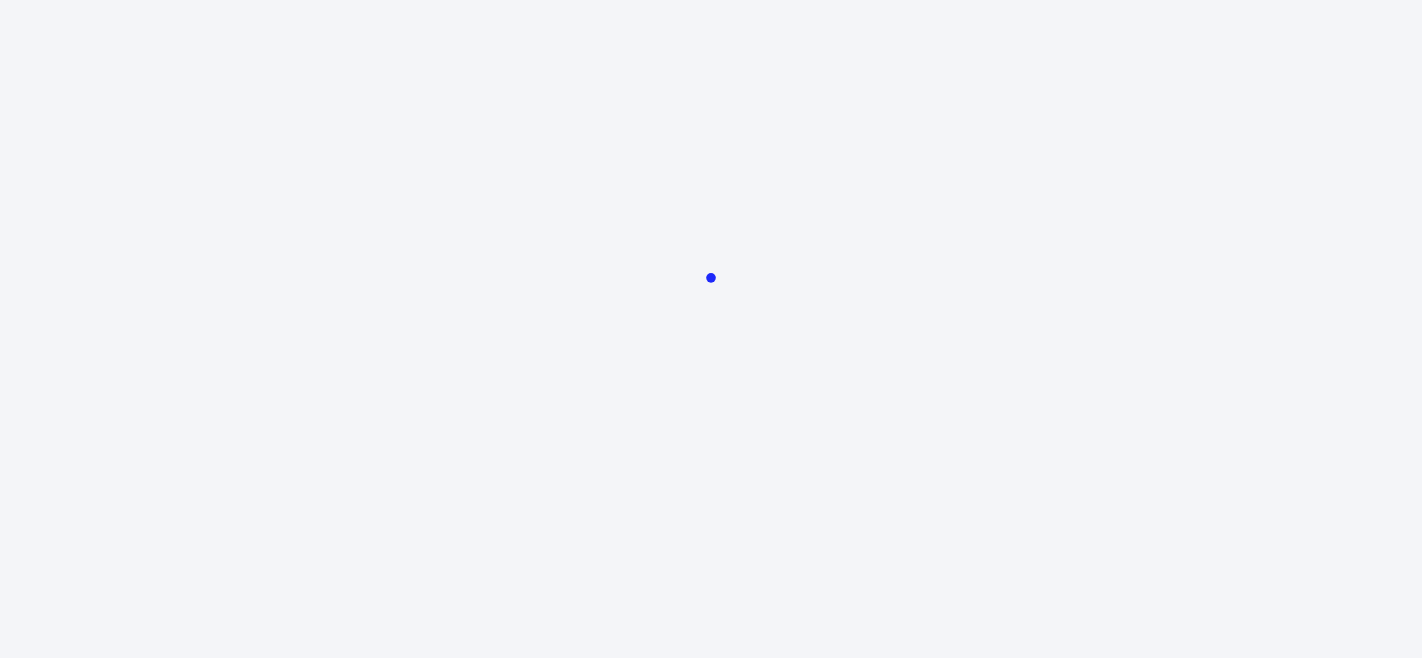 scroll, scrollTop: 0, scrollLeft: 0, axis: both 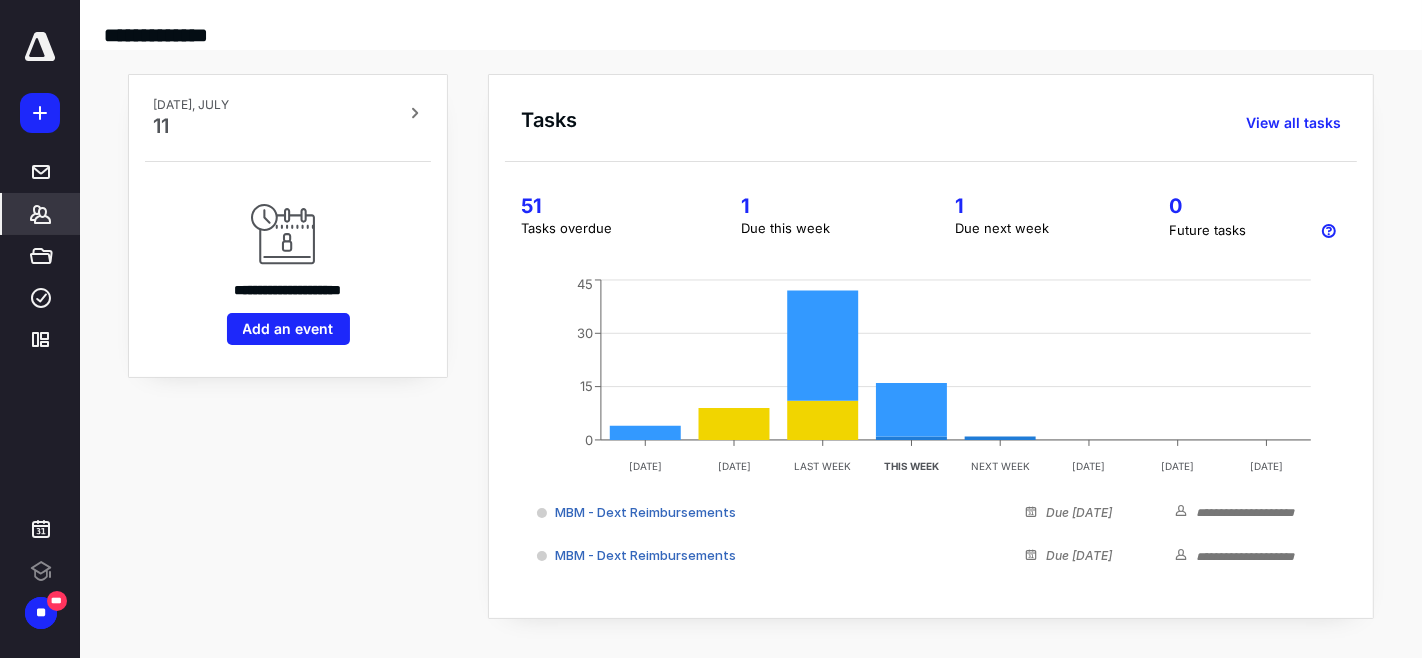 click on "*******" at bounding box center (41, 214) 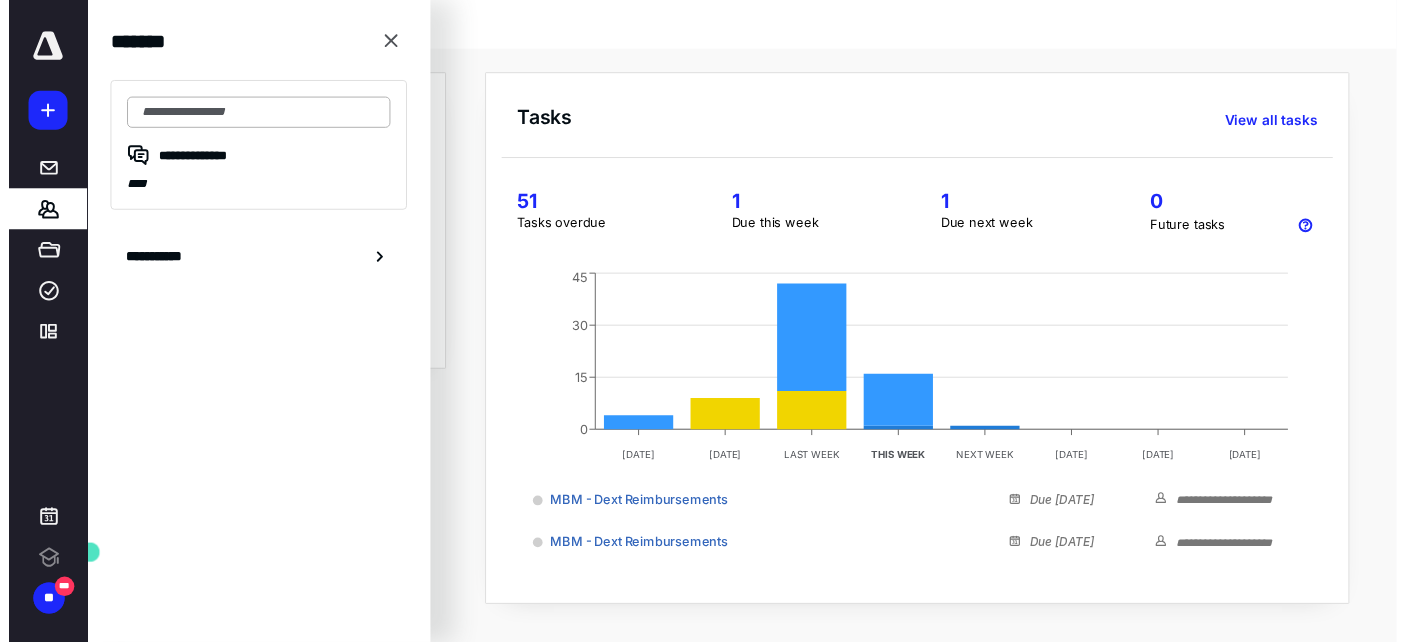 scroll, scrollTop: 0, scrollLeft: 0, axis: both 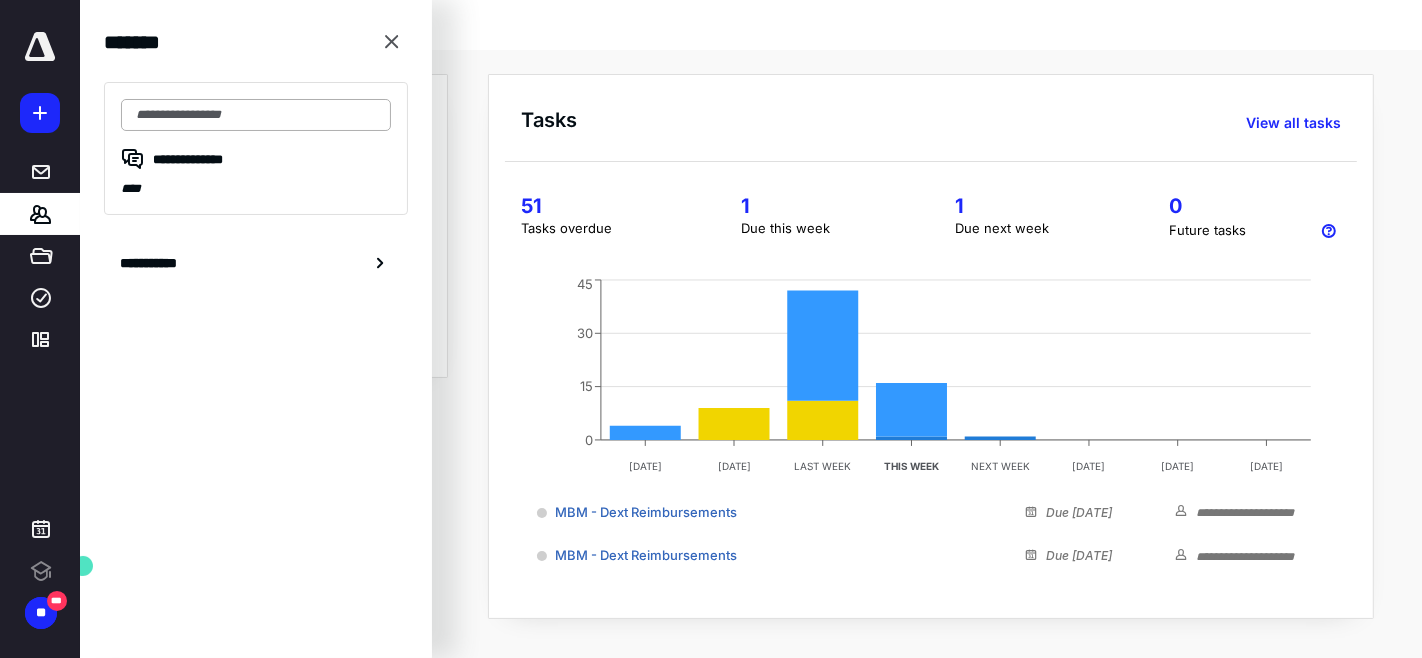 click at bounding box center (256, 115) 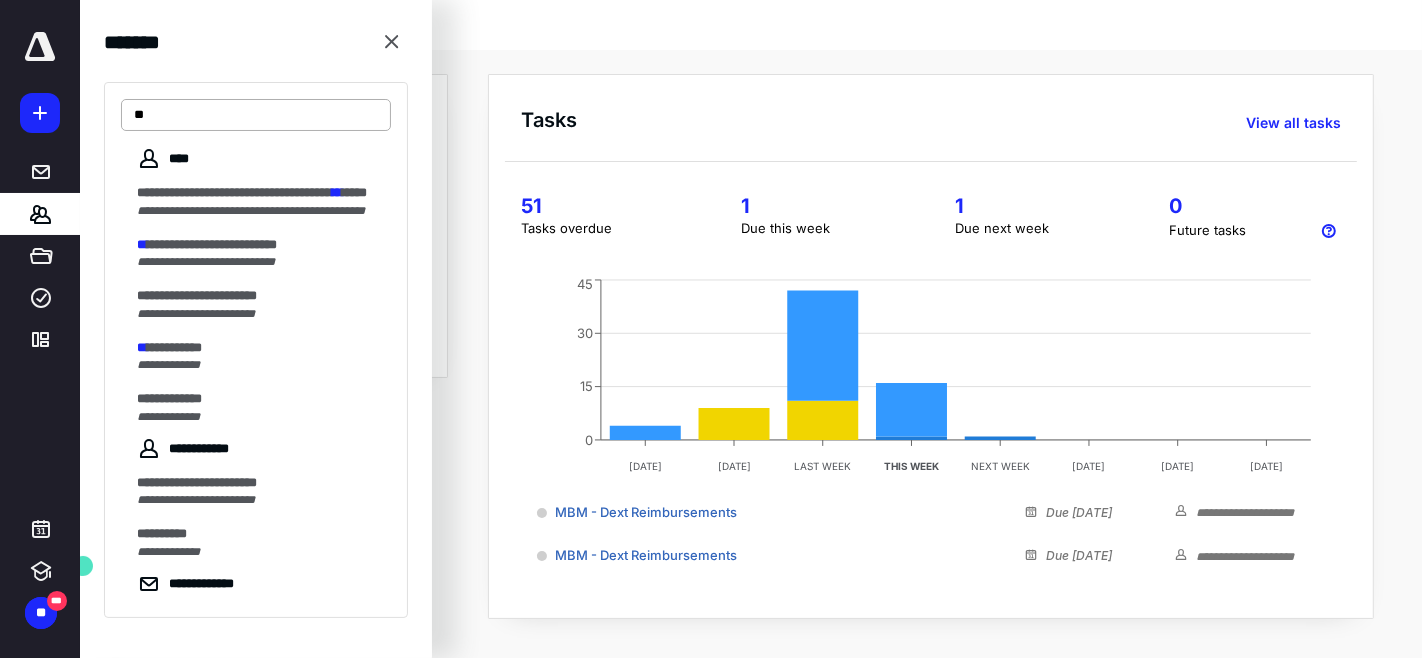 type on "*" 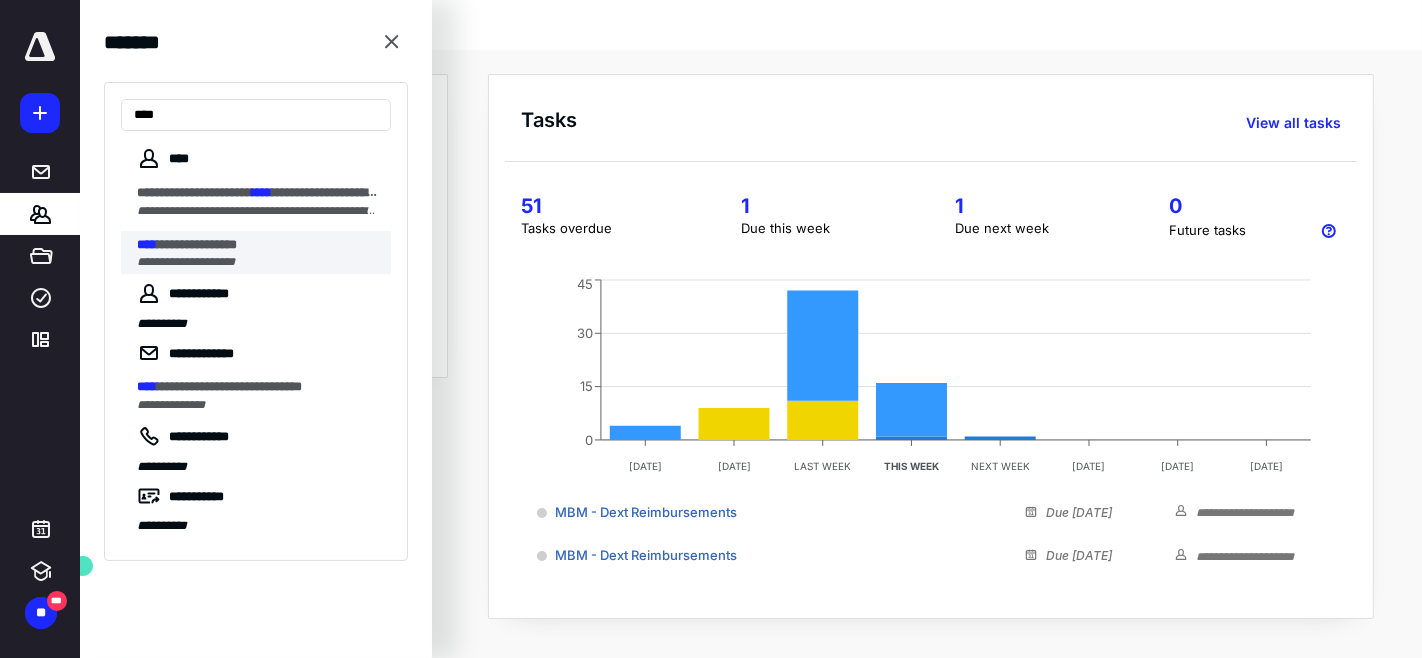 type on "****" 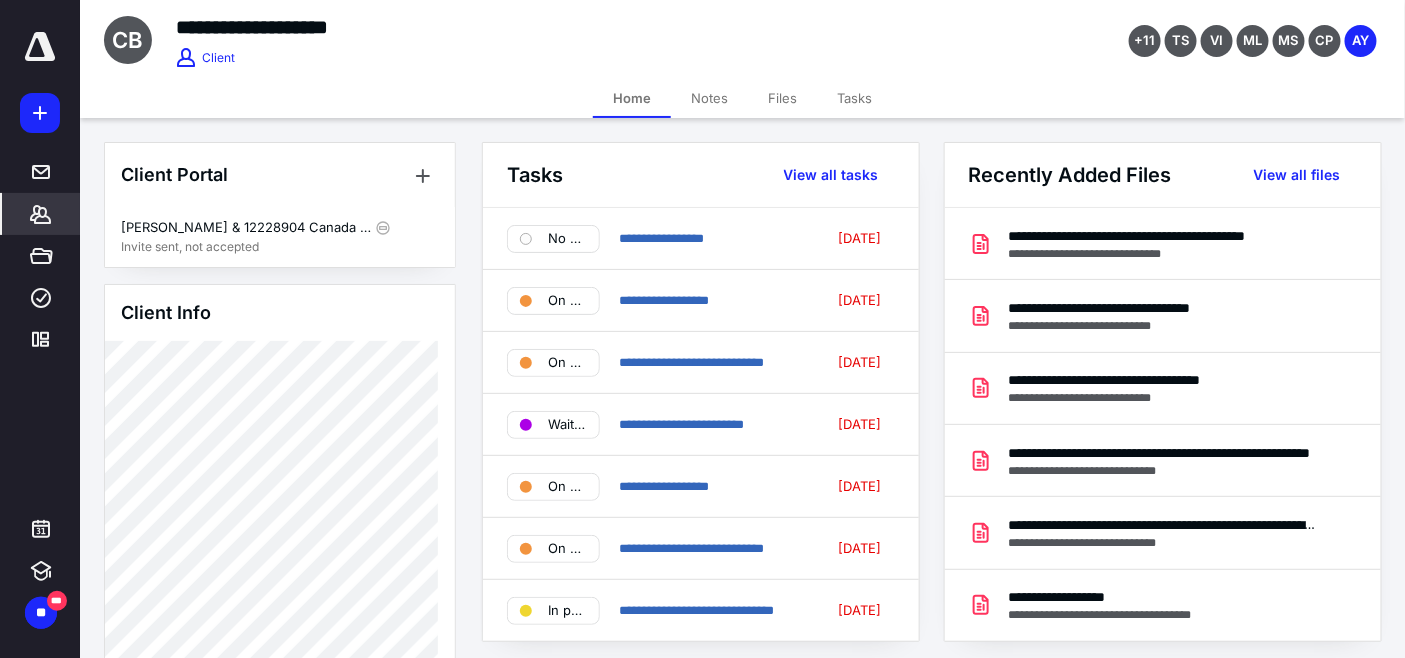 click on "Tasks" at bounding box center [854, 98] 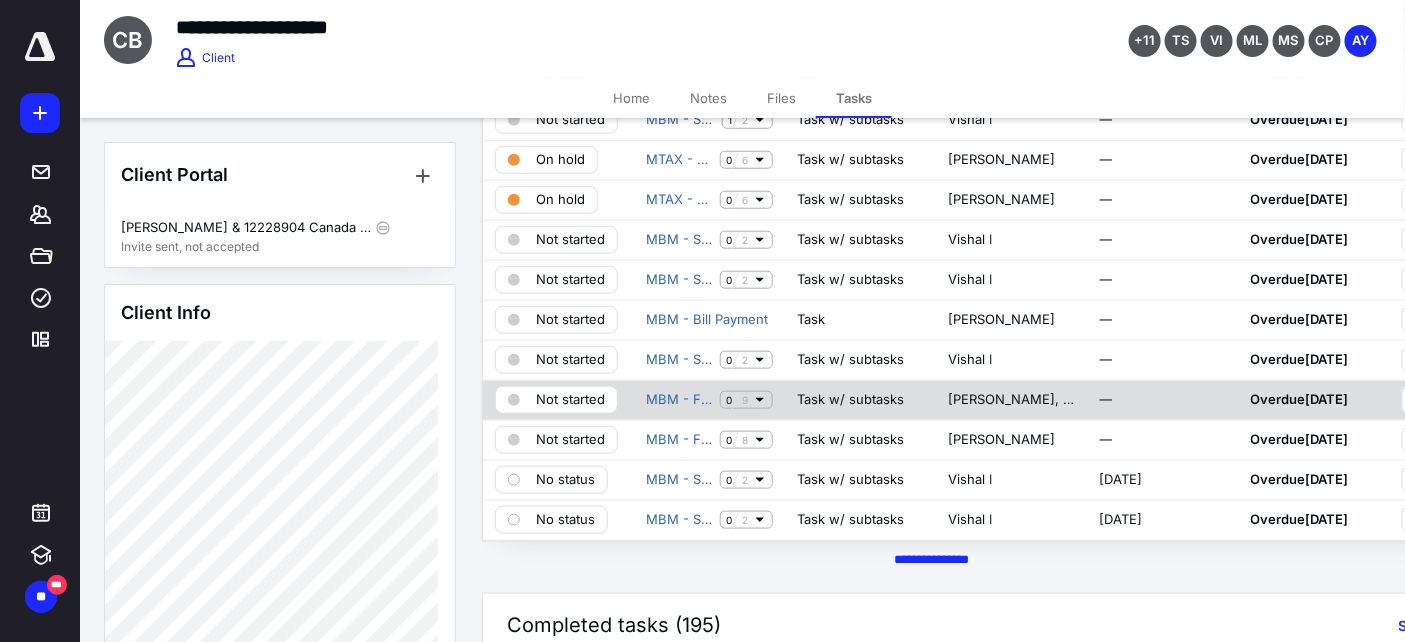 scroll, scrollTop: 555, scrollLeft: 0, axis: vertical 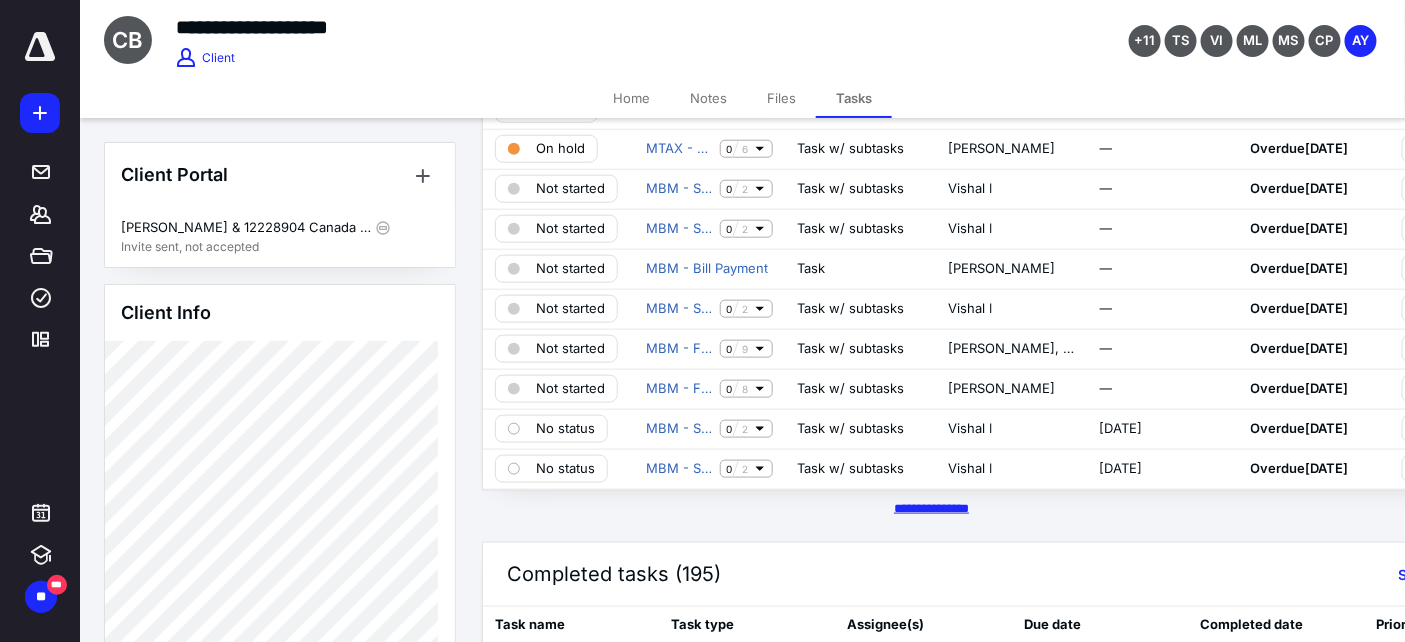 click on "********* *****" at bounding box center (931, 508) 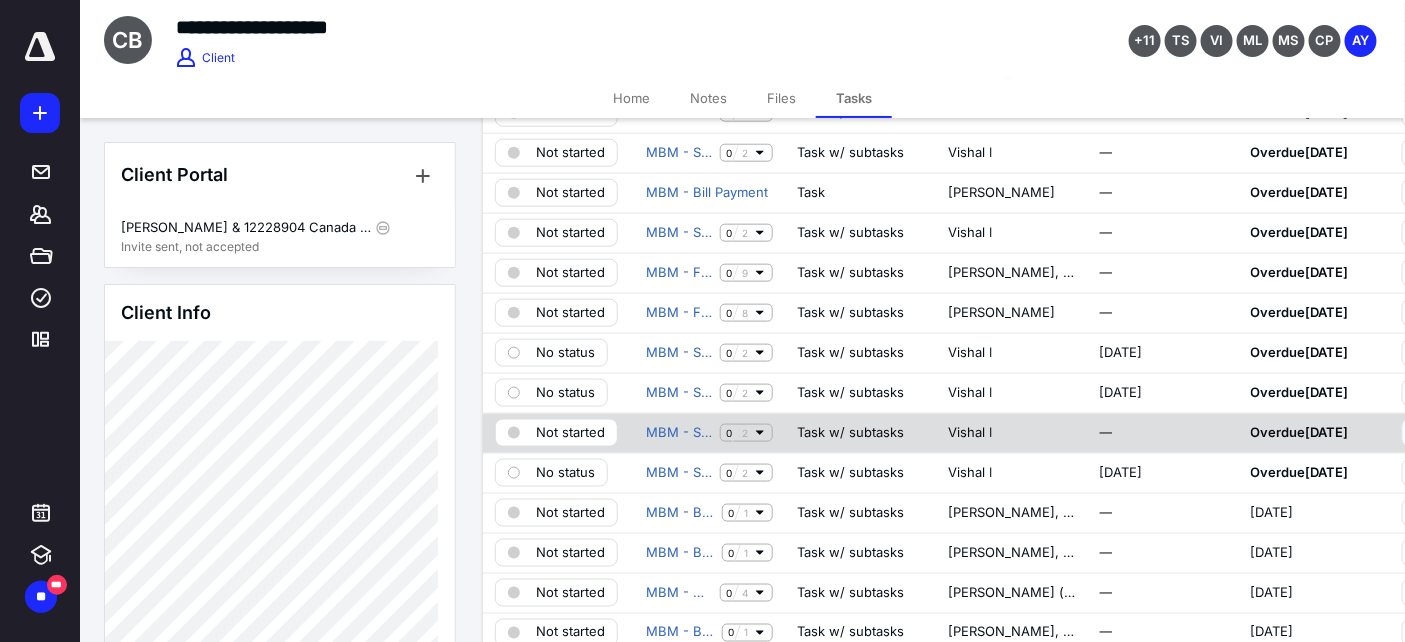 scroll, scrollTop: 777, scrollLeft: 0, axis: vertical 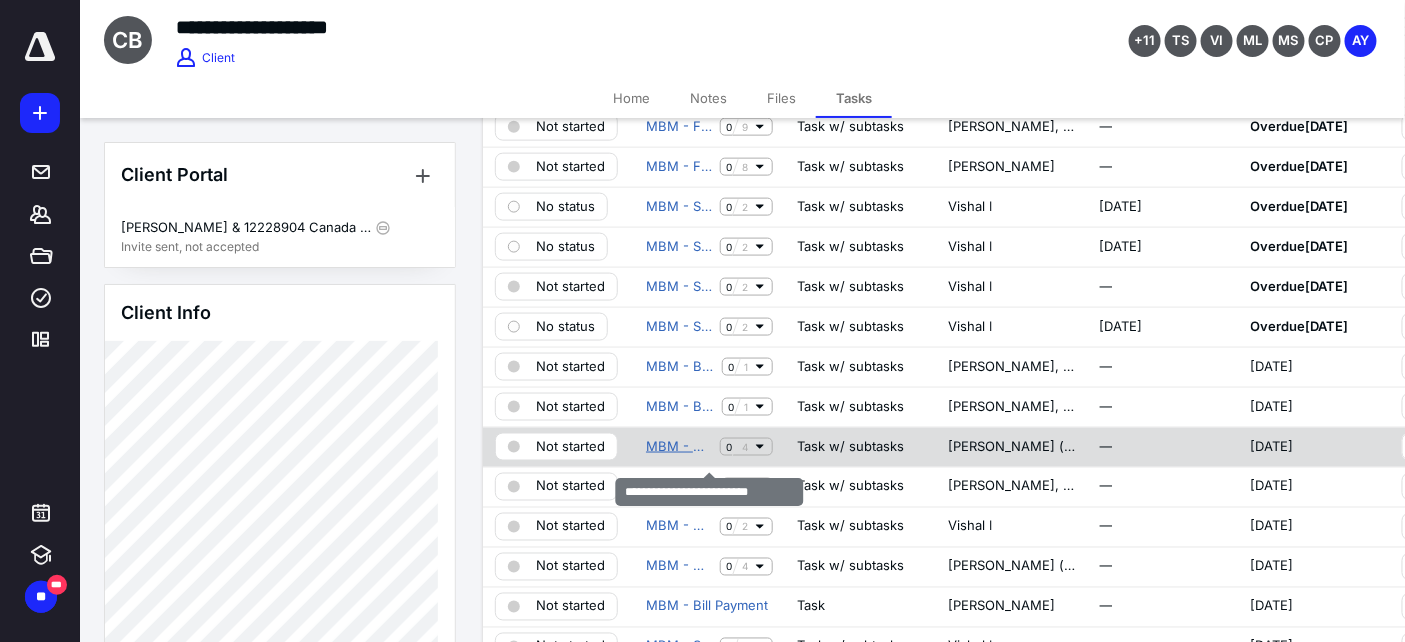 click on "MBM - Dext Reimbursements" at bounding box center [679, 447] 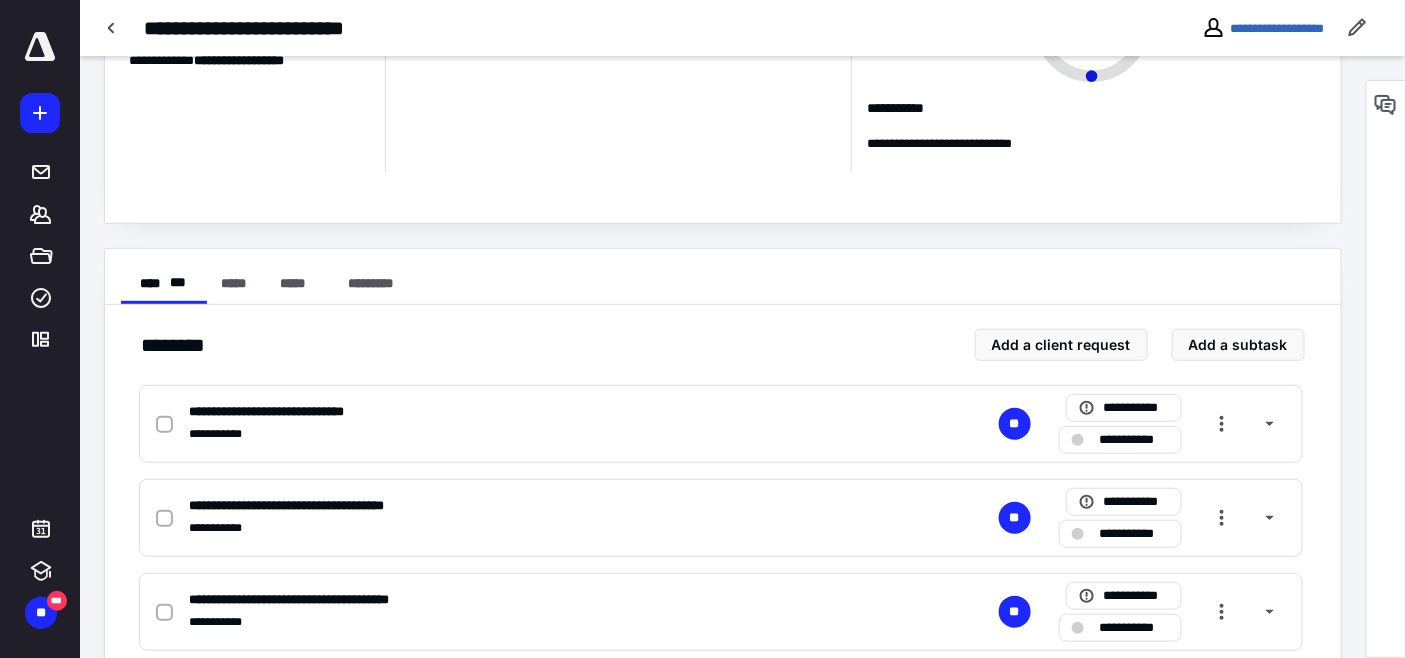 scroll, scrollTop: 222, scrollLeft: 0, axis: vertical 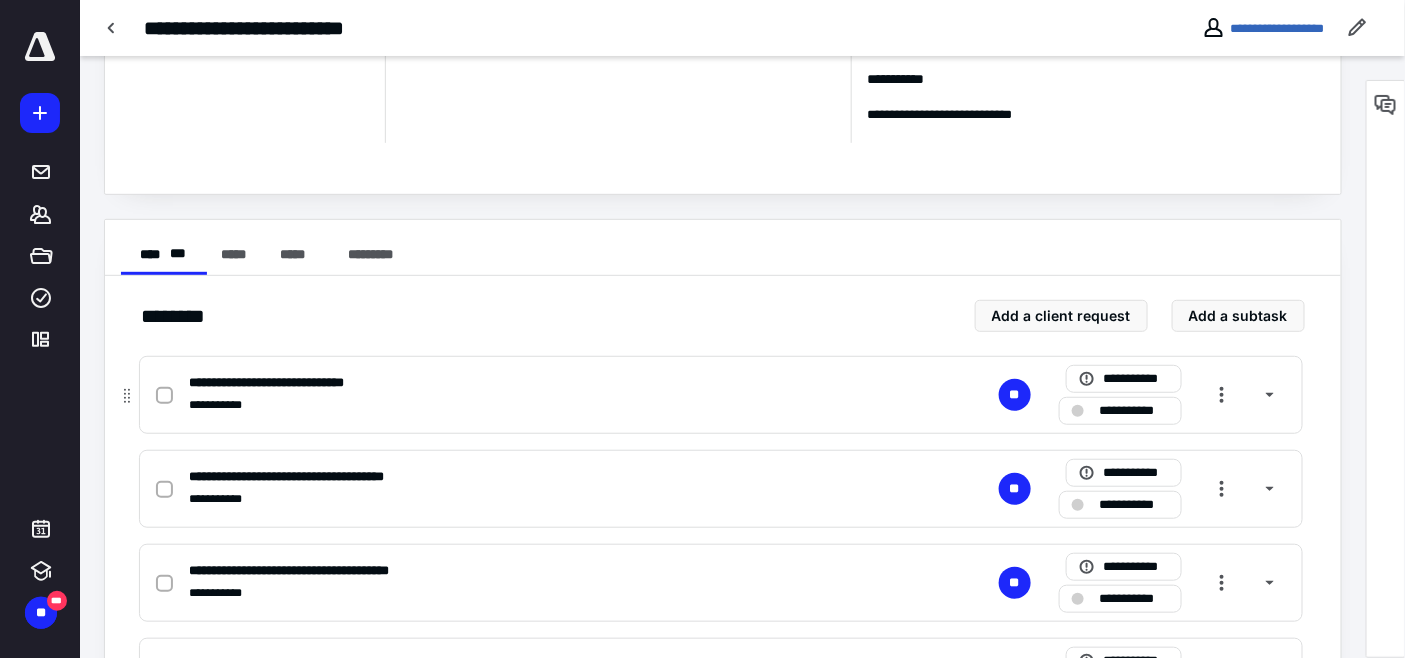 click on "**********" at bounding box center (1134, 410) 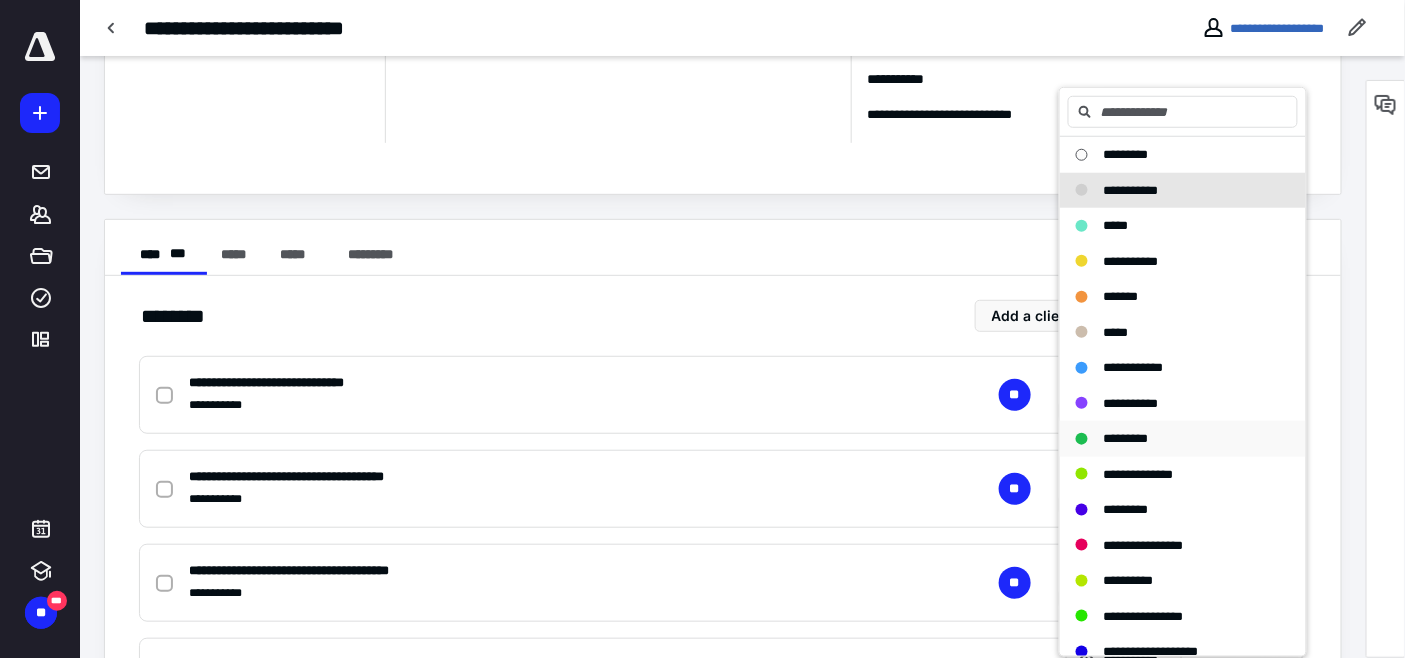 click on "*********" at bounding box center [1126, 438] 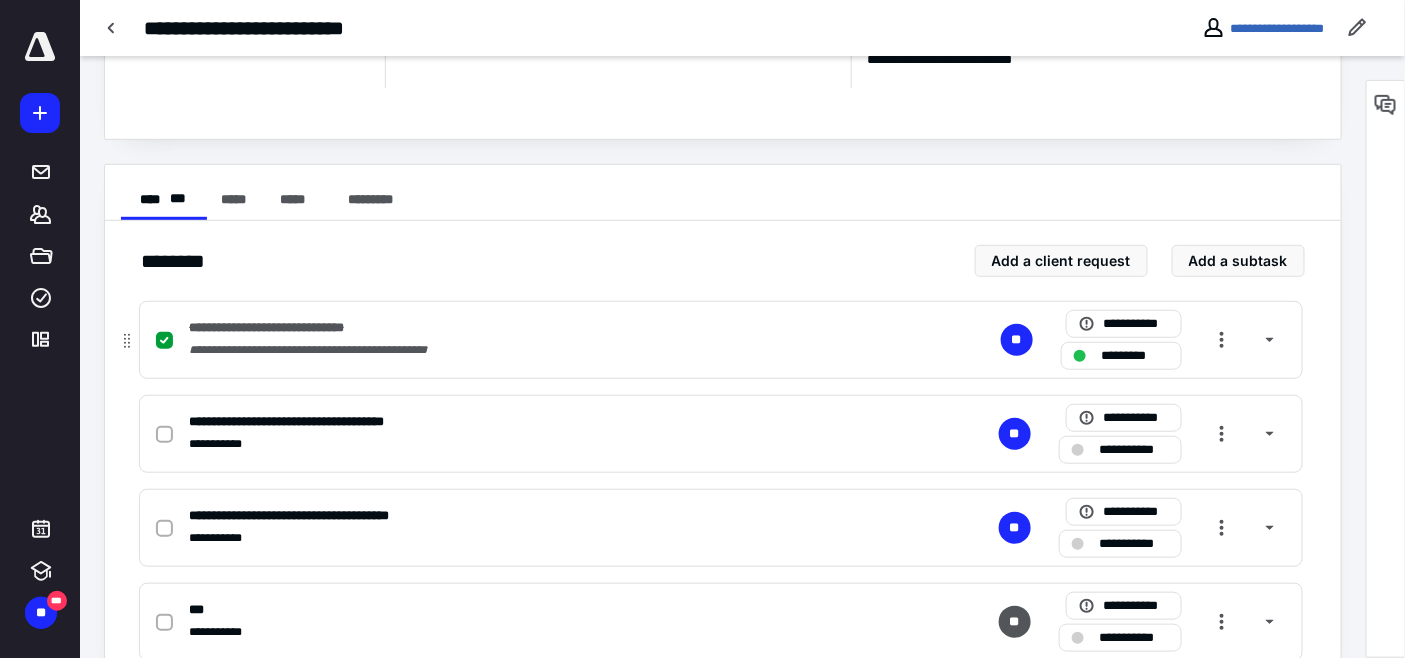 scroll, scrollTop: 328, scrollLeft: 0, axis: vertical 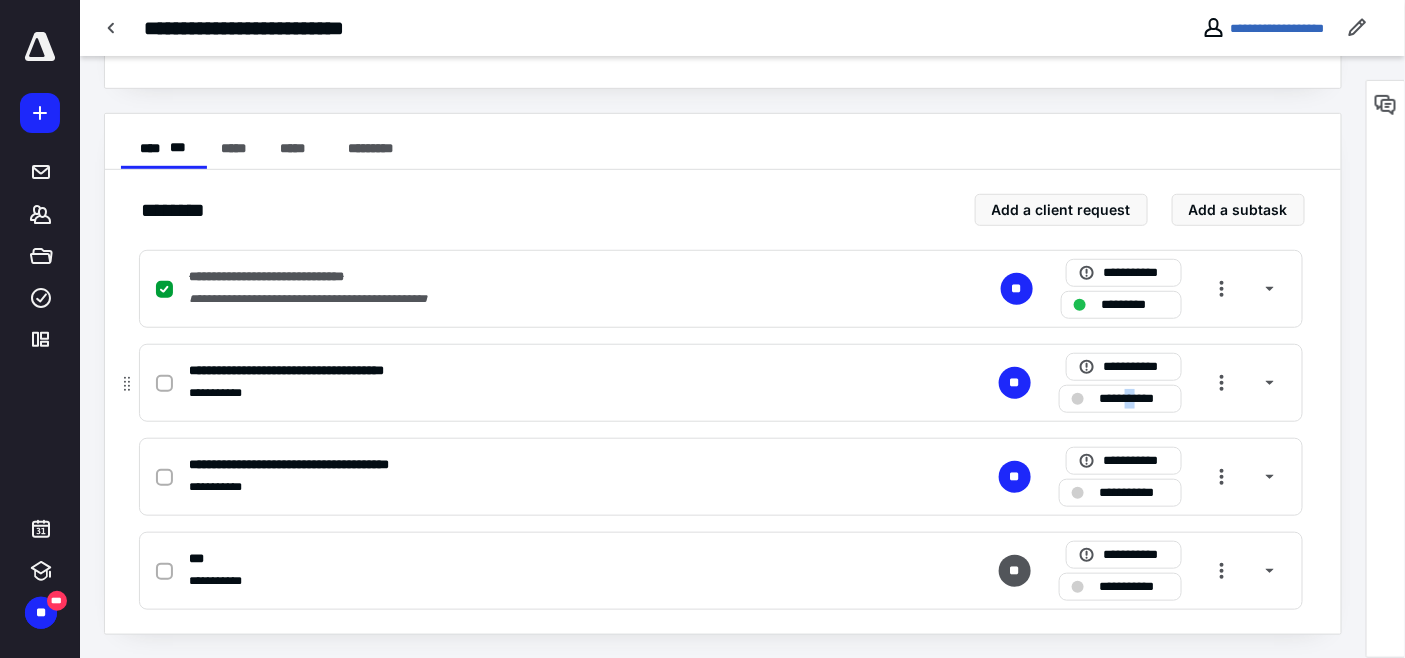 click on "**********" at bounding box center (1134, 398) 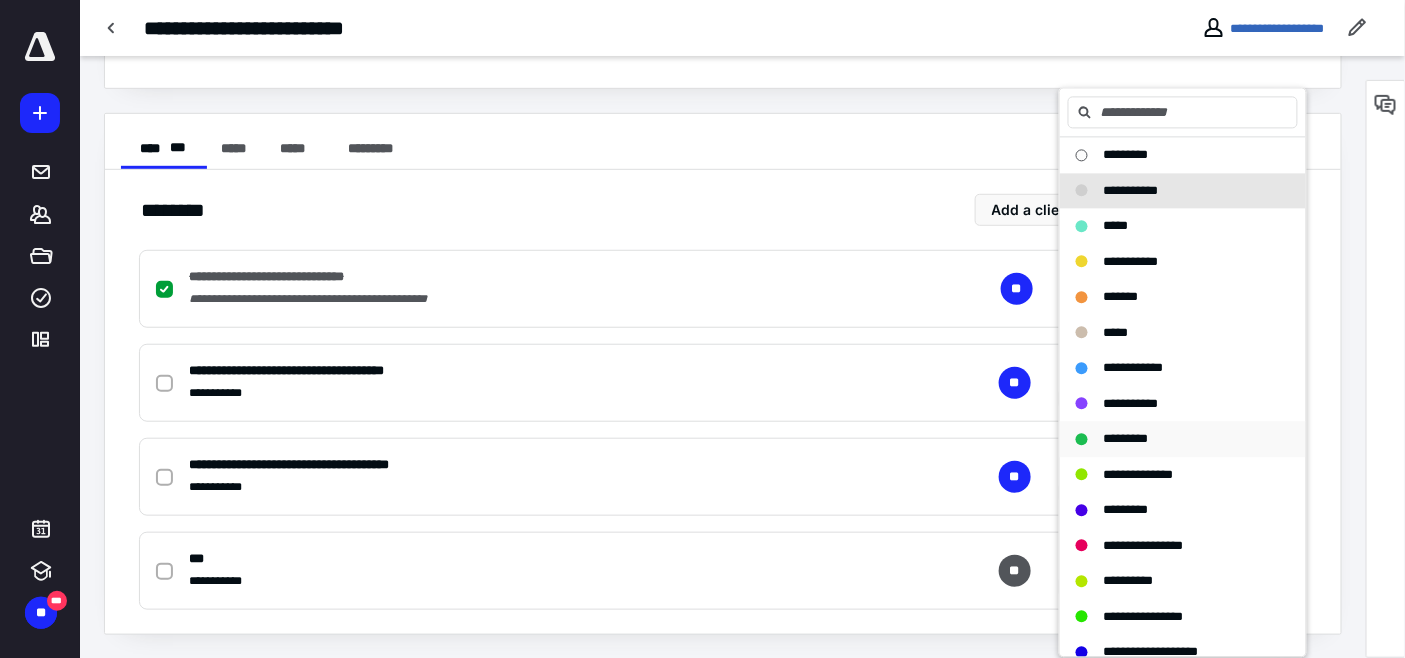 click on "*********" at bounding box center (1126, 439) 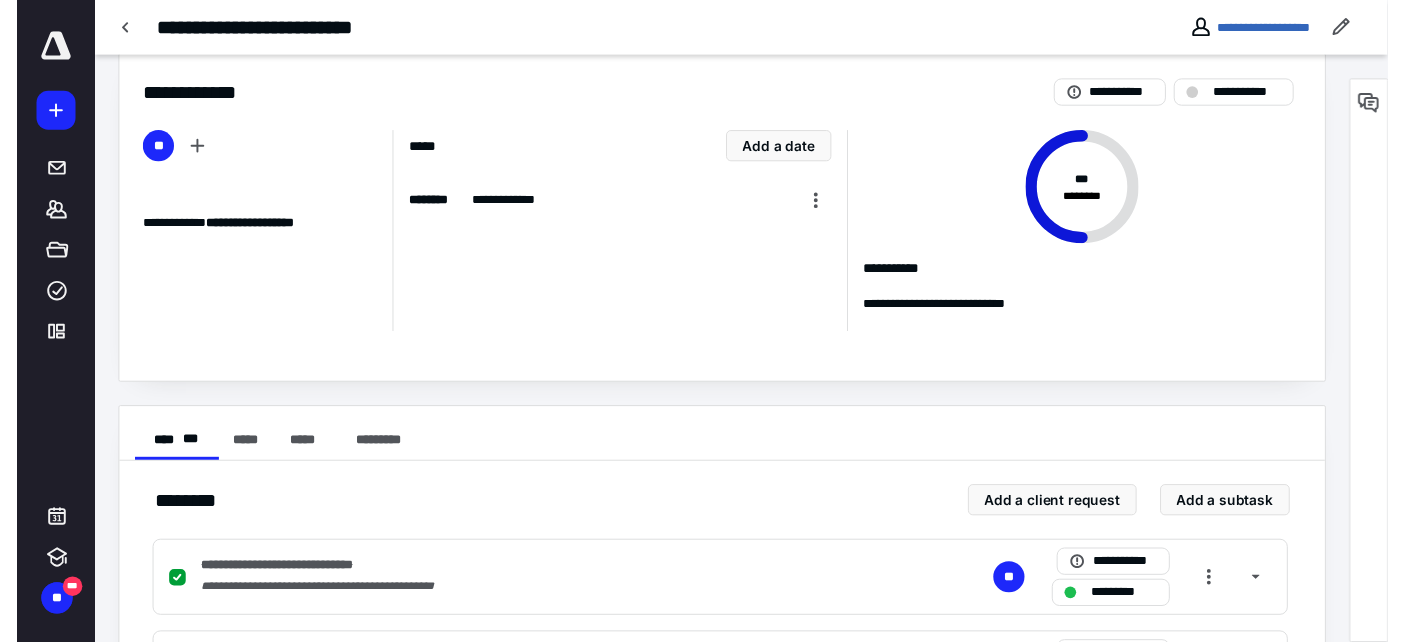 scroll, scrollTop: 0, scrollLeft: 0, axis: both 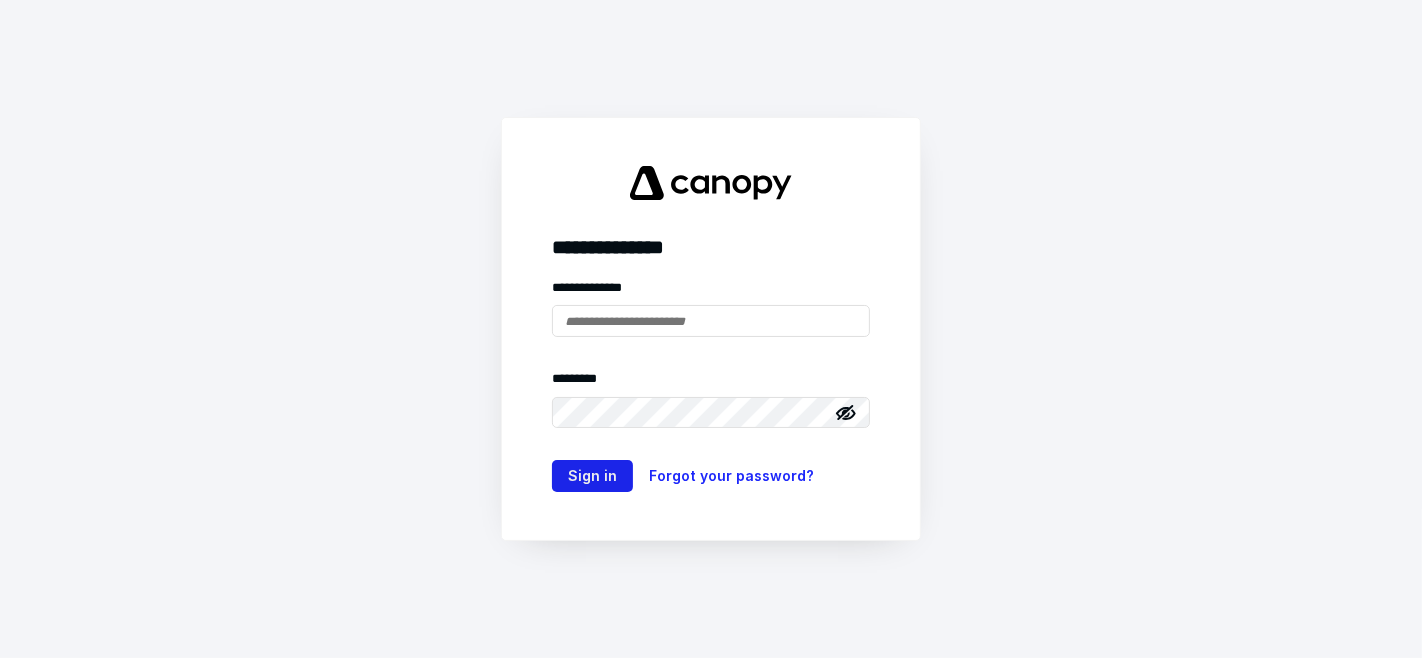 type on "**********" 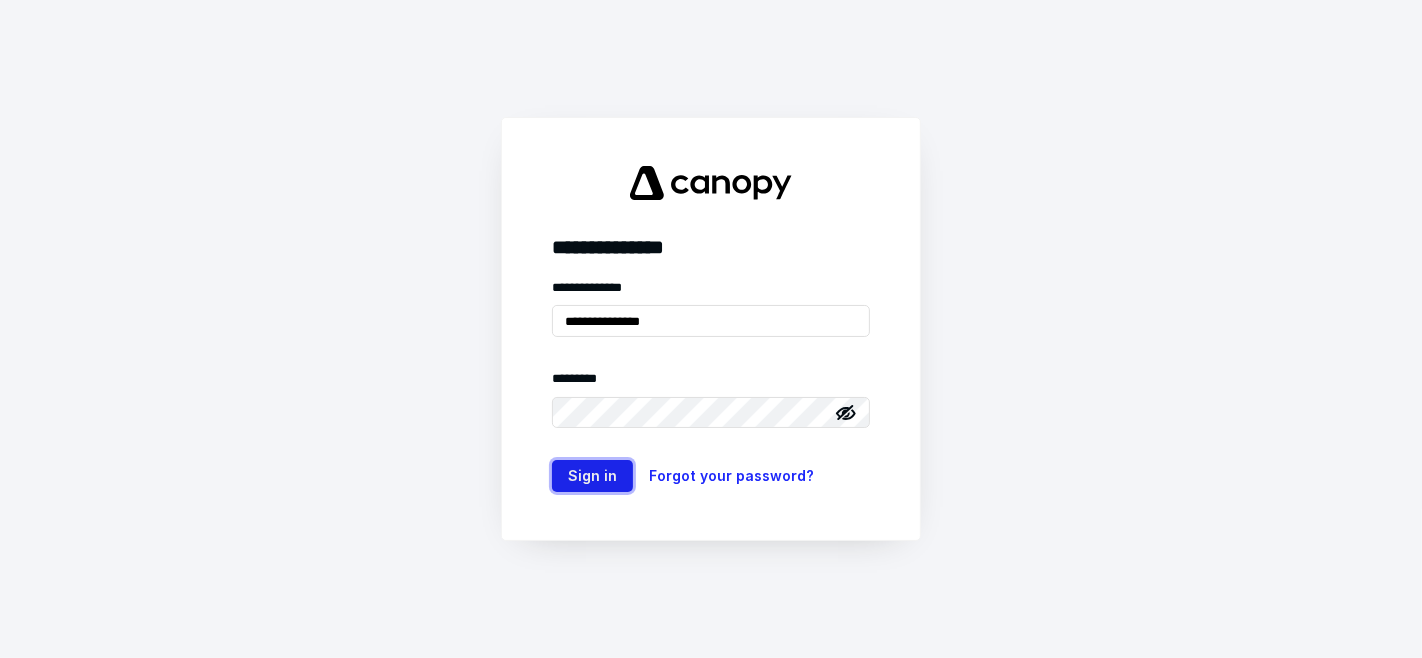 click on "Sign in" at bounding box center [592, 476] 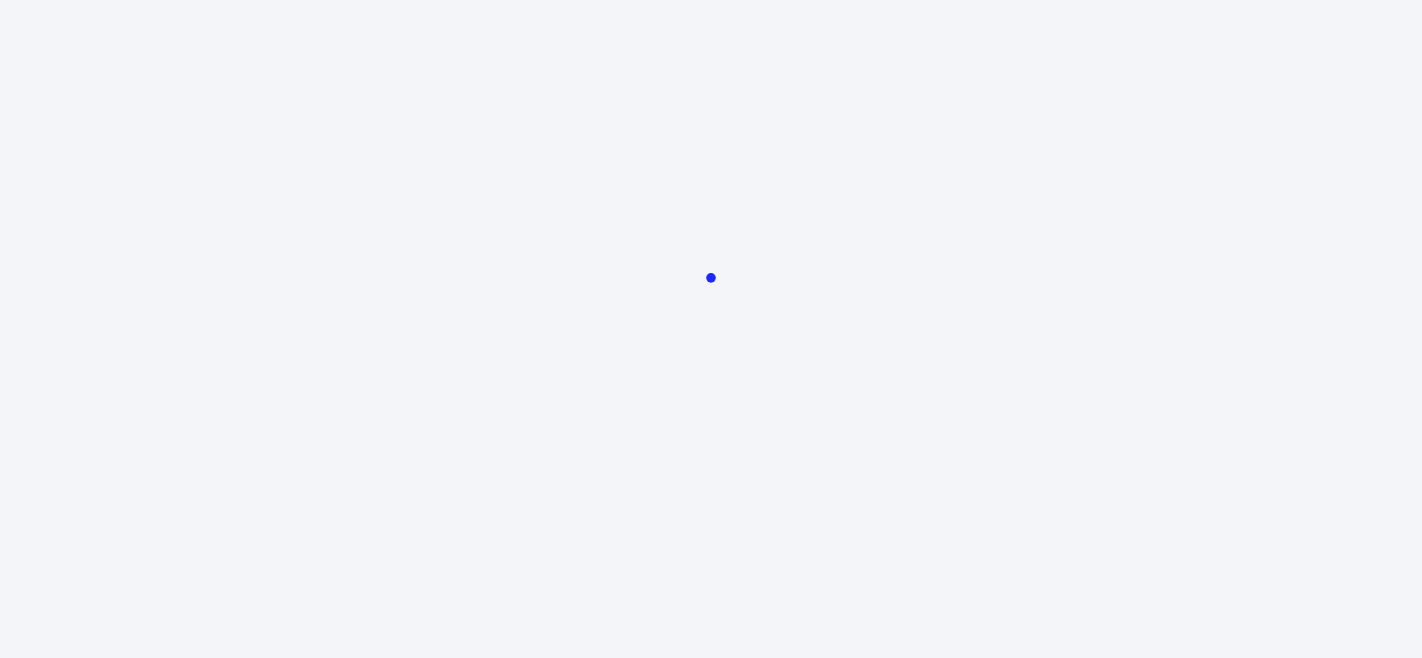scroll, scrollTop: 0, scrollLeft: 0, axis: both 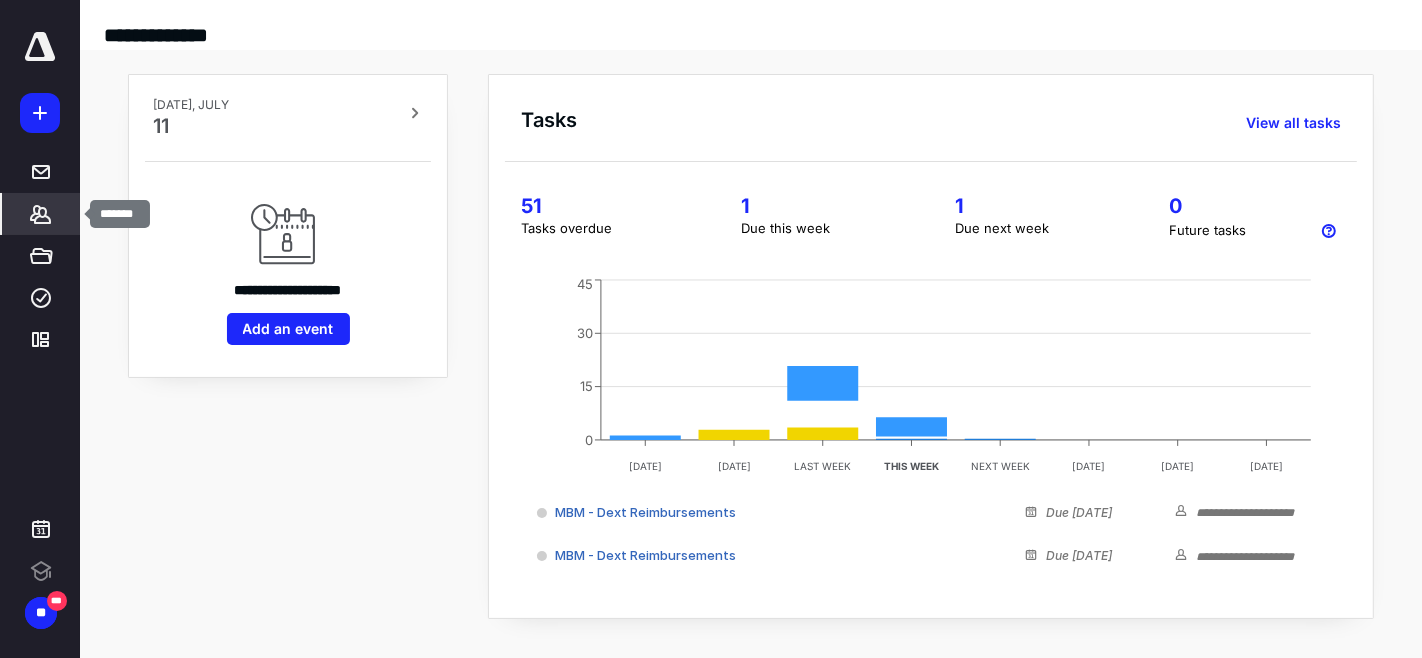 click 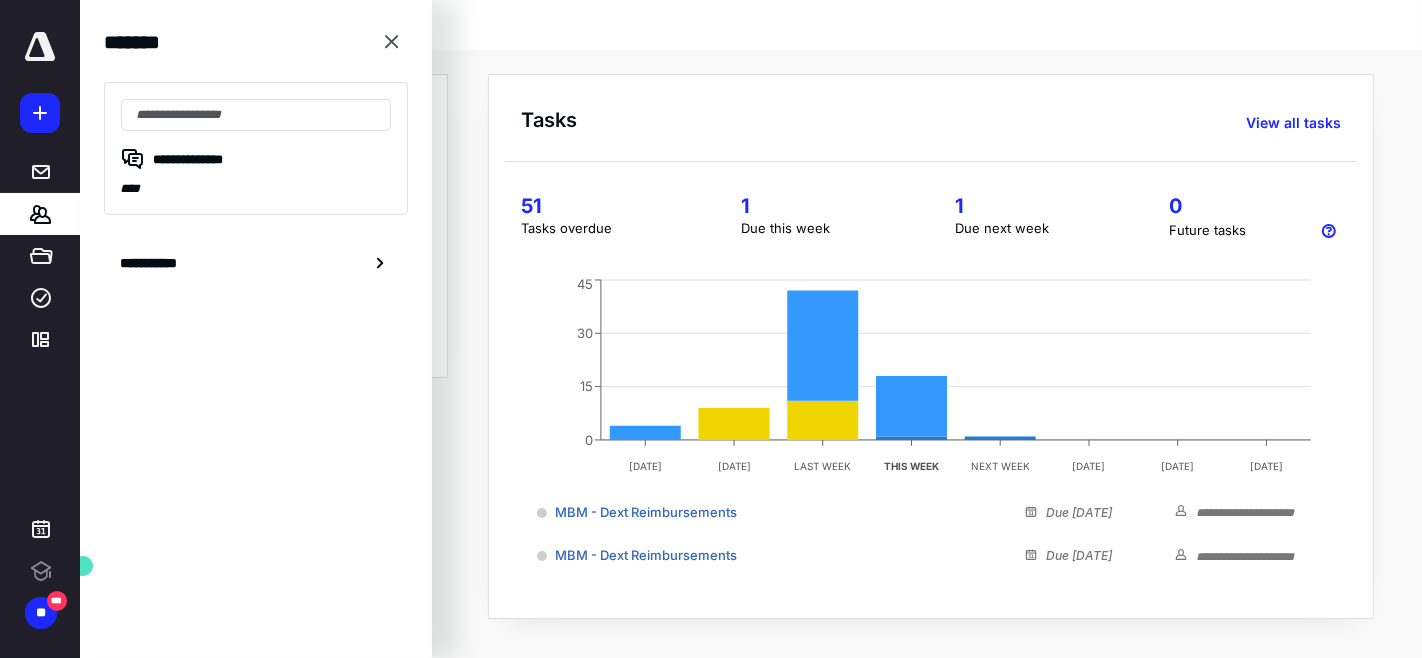 scroll, scrollTop: 0, scrollLeft: 0, axis: both 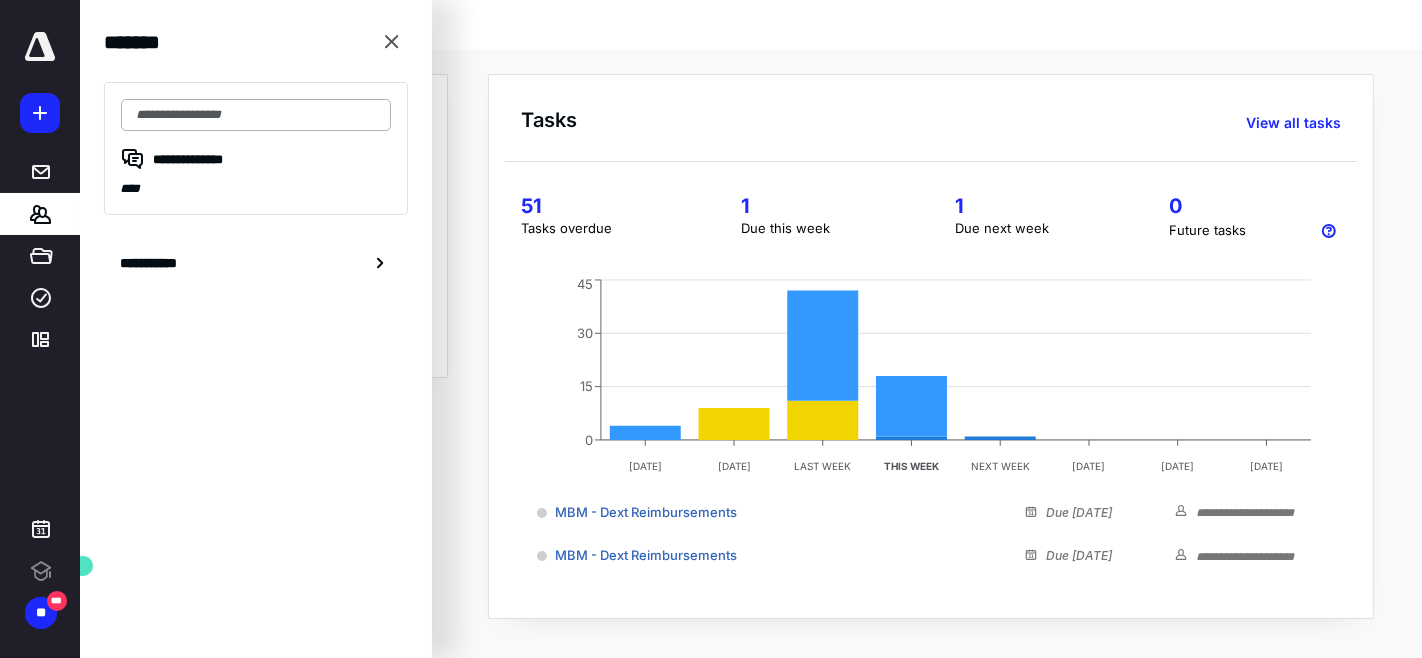 click at bounding box center (256, 115) 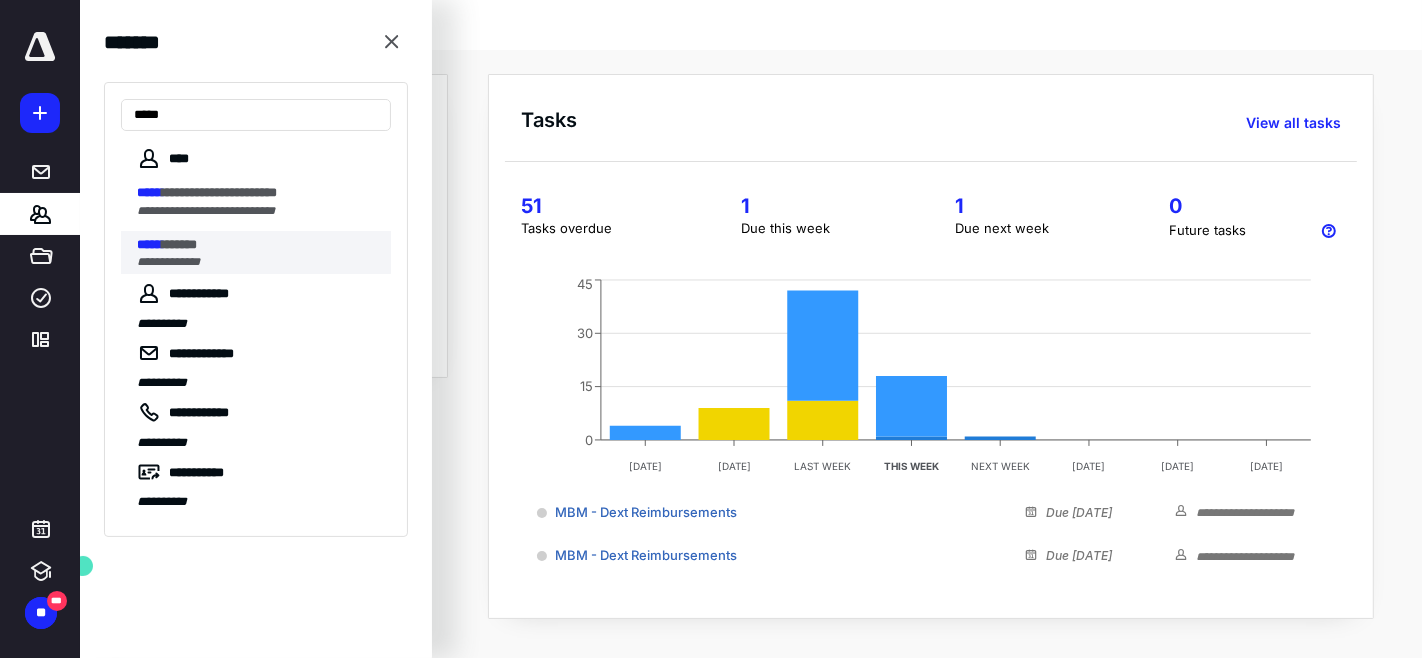 type on "*****" 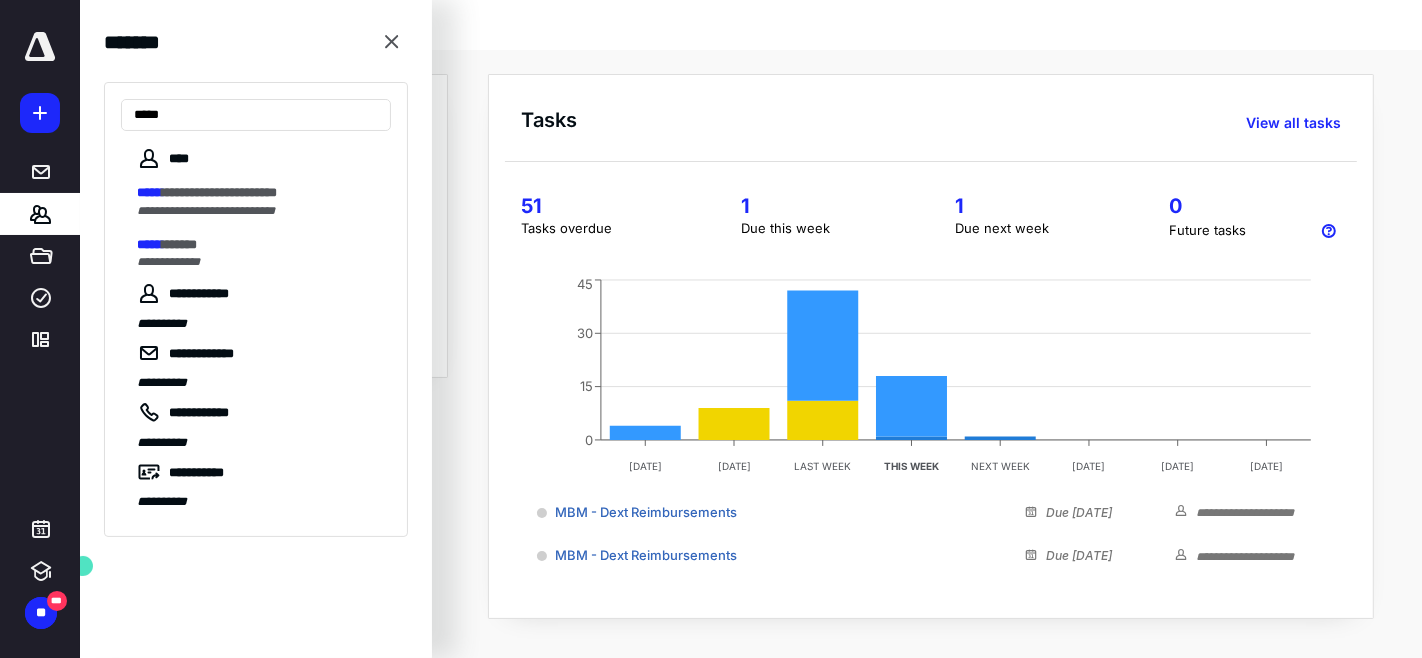 click on "***** ******" at bounding box center (258, 245) 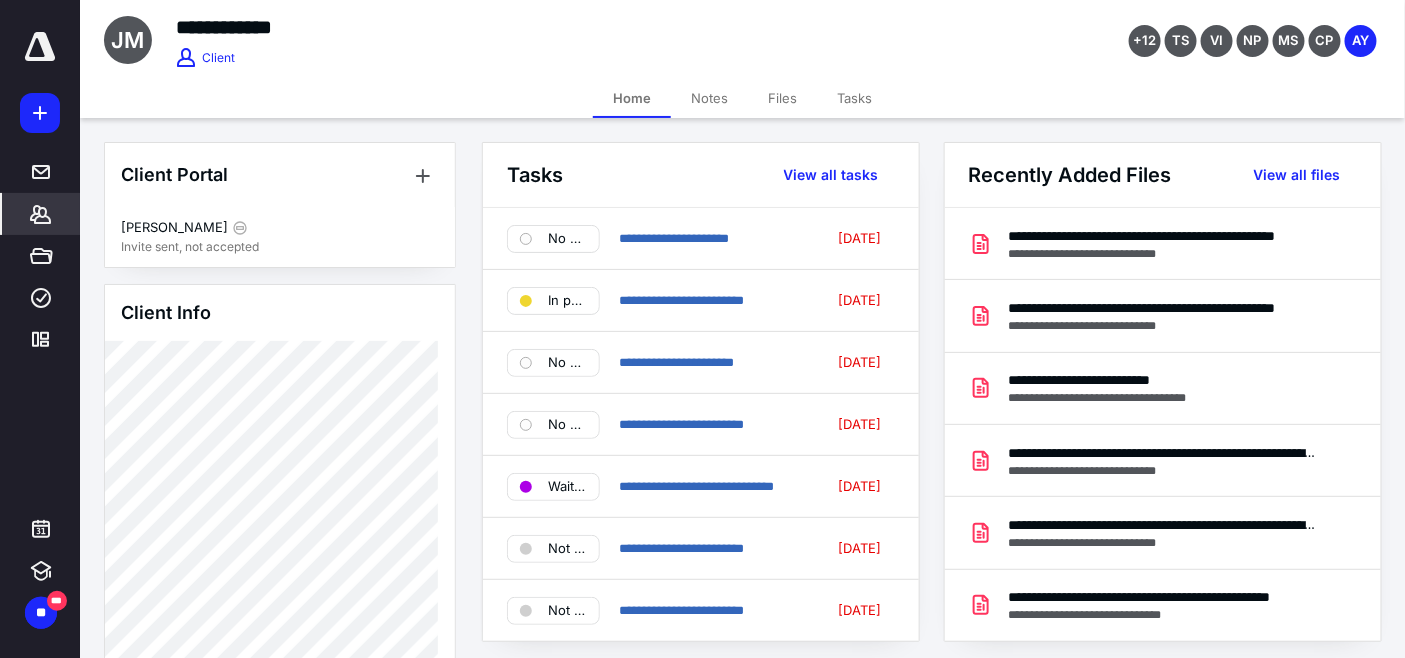 click on "Files" at bounding box center [782, 98] 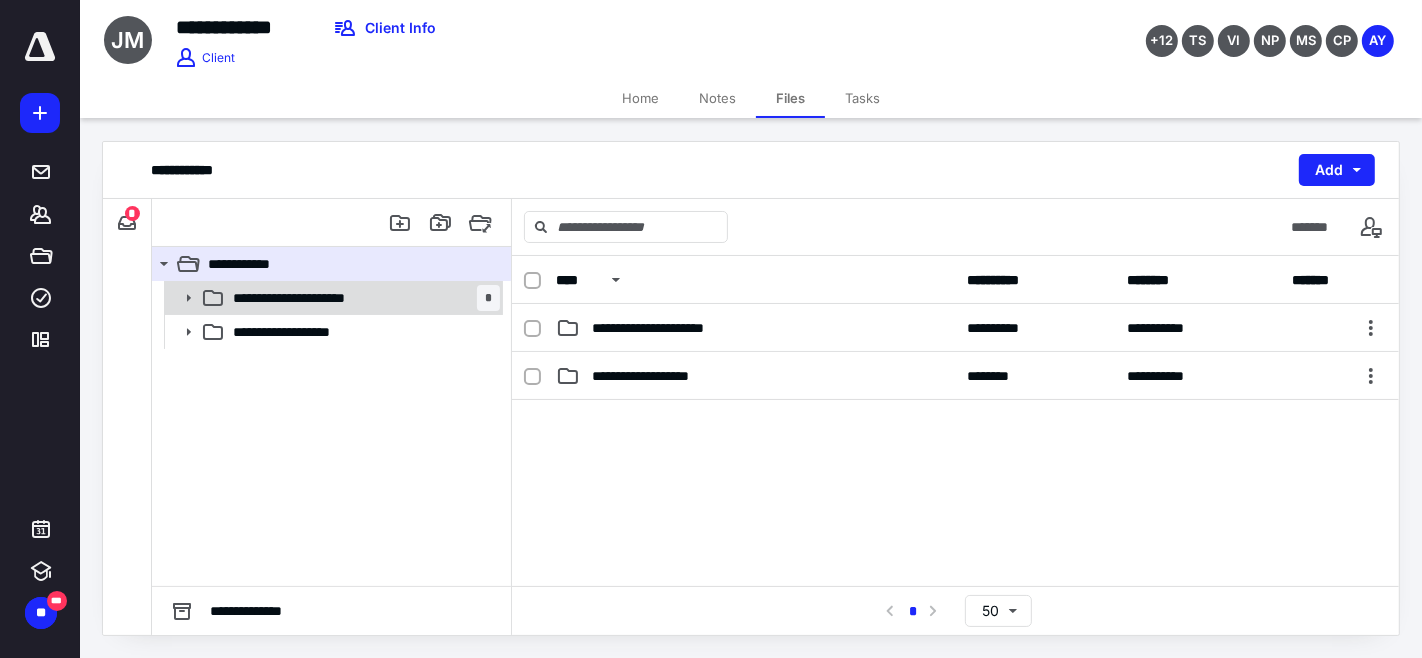 click on "**********" at bounding box center (362, 298) 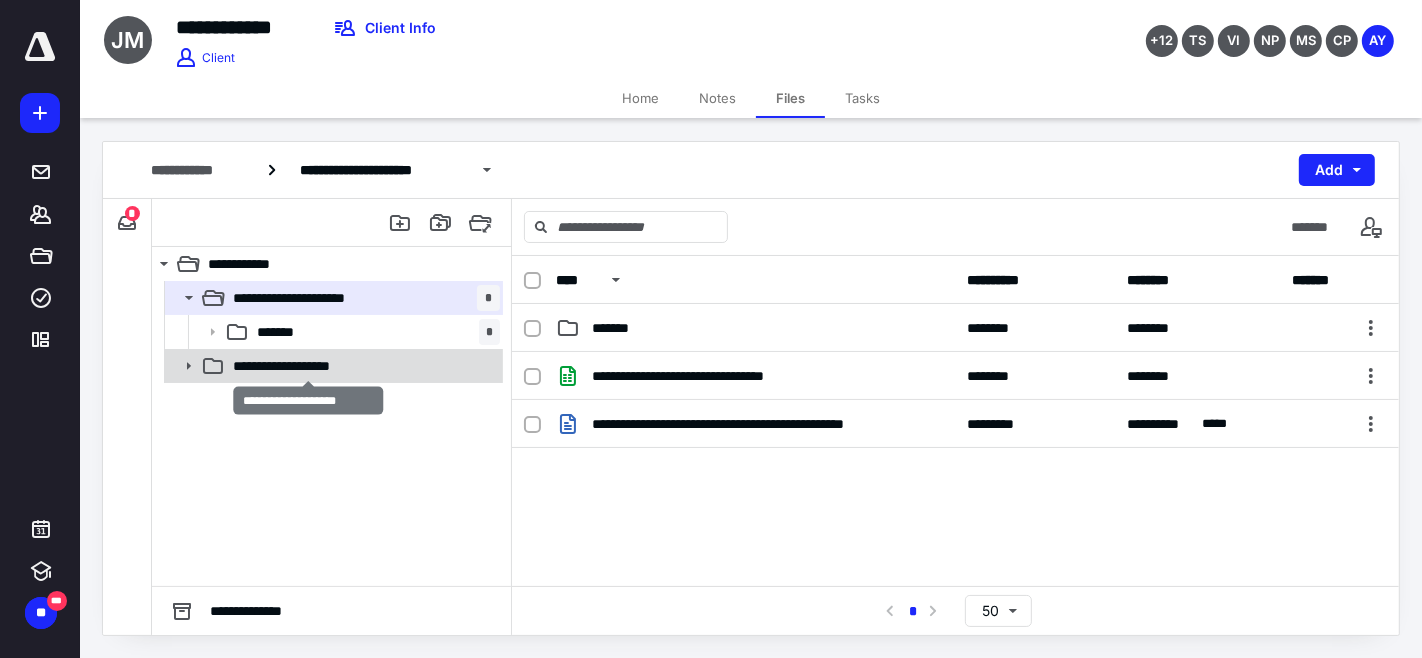 click on "**********" at bounding box center [308, 366] 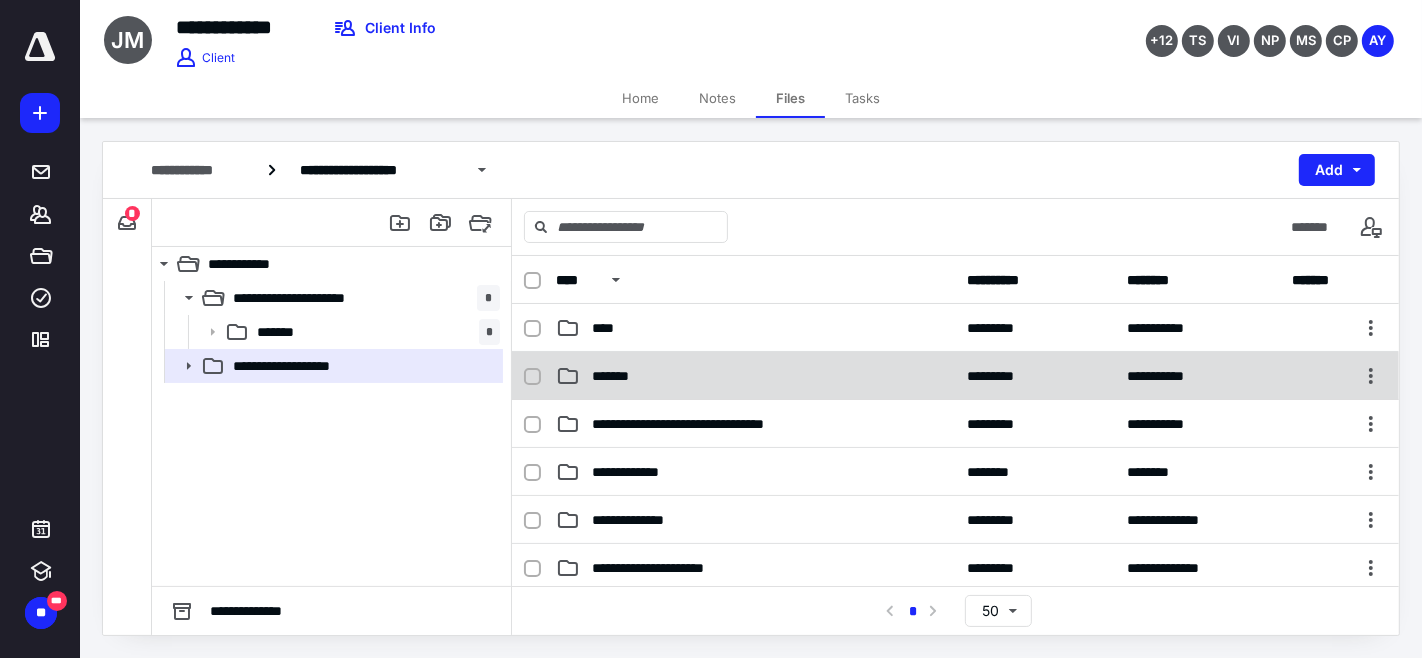 click on "*******" at bounding box center [756, 376] 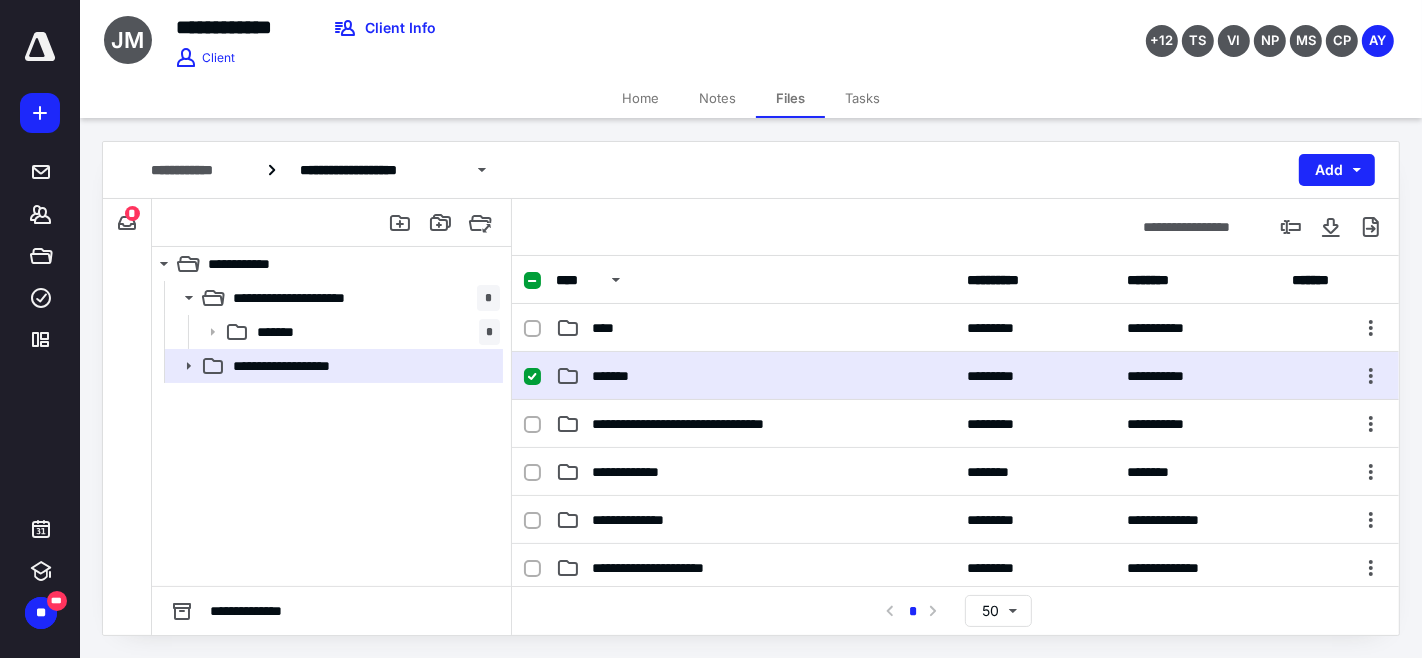 click on "*******" at bounding box center [756, 376] 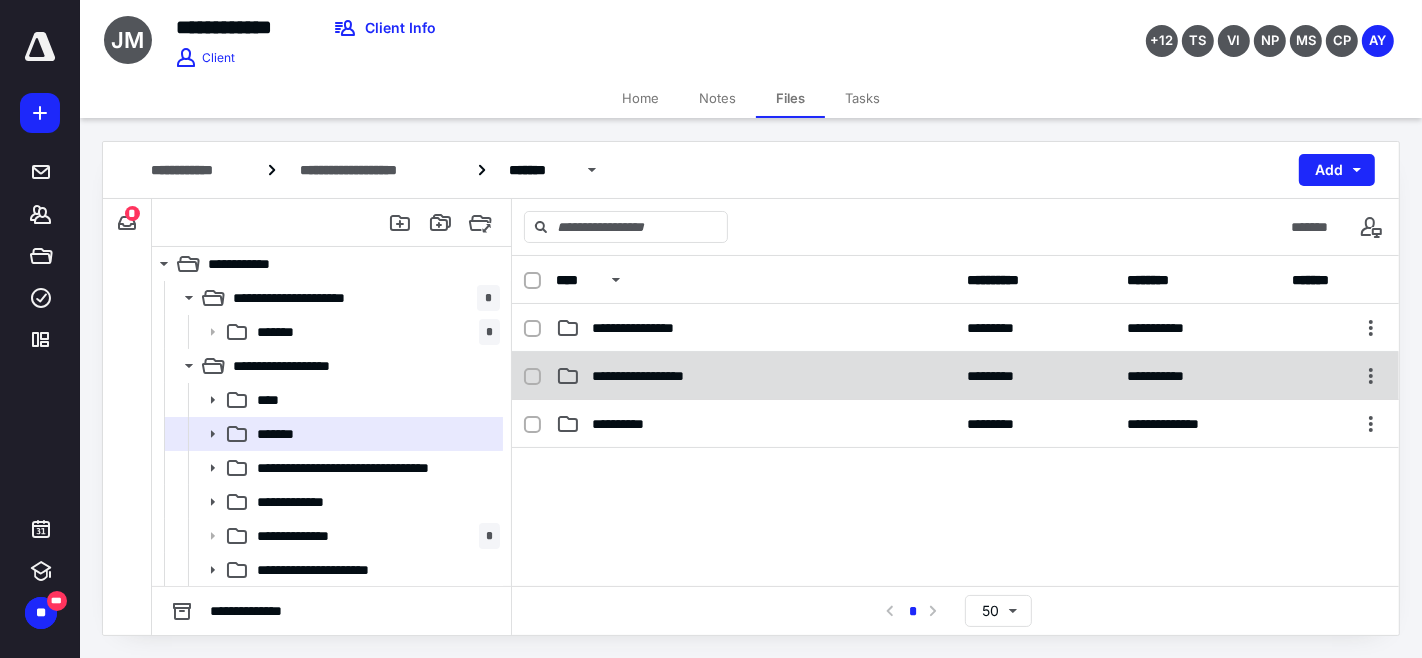 click on "**********" at bounding box center (652, 376) 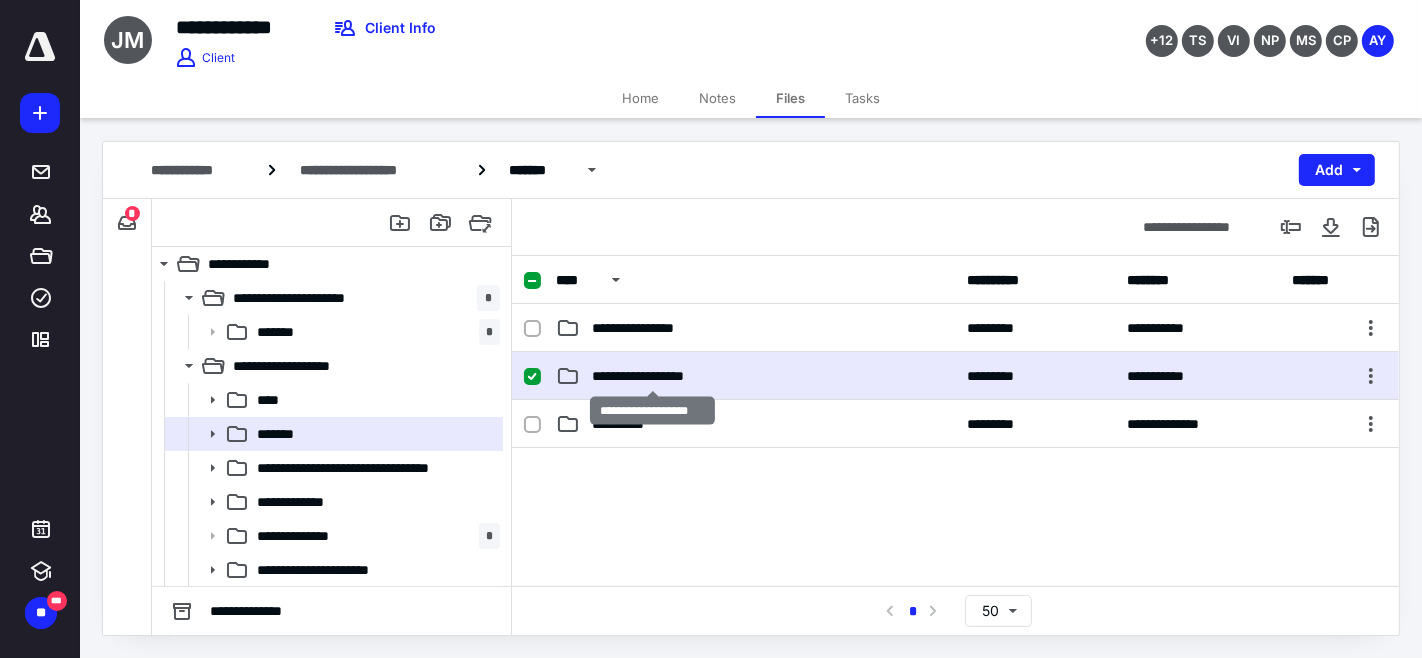 click on "**********" at bounding box center [652, 376] 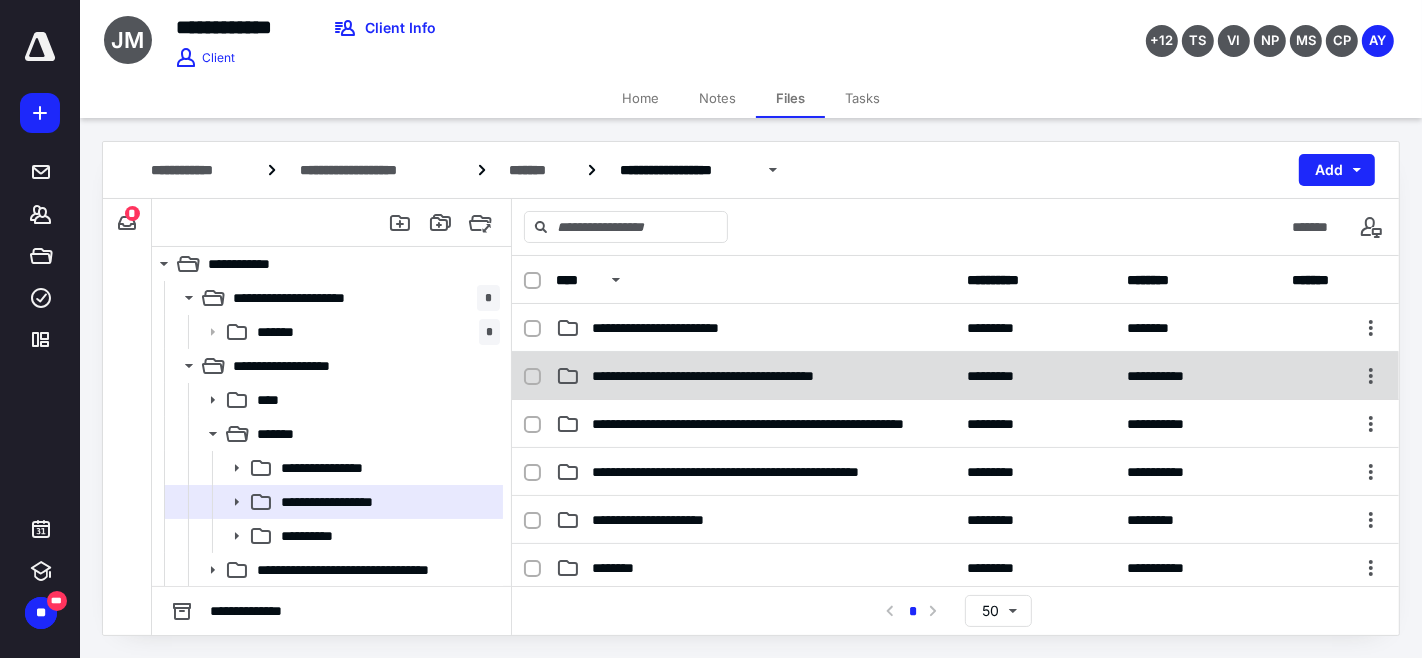 click on "**********" at bounding box center [751, 376] 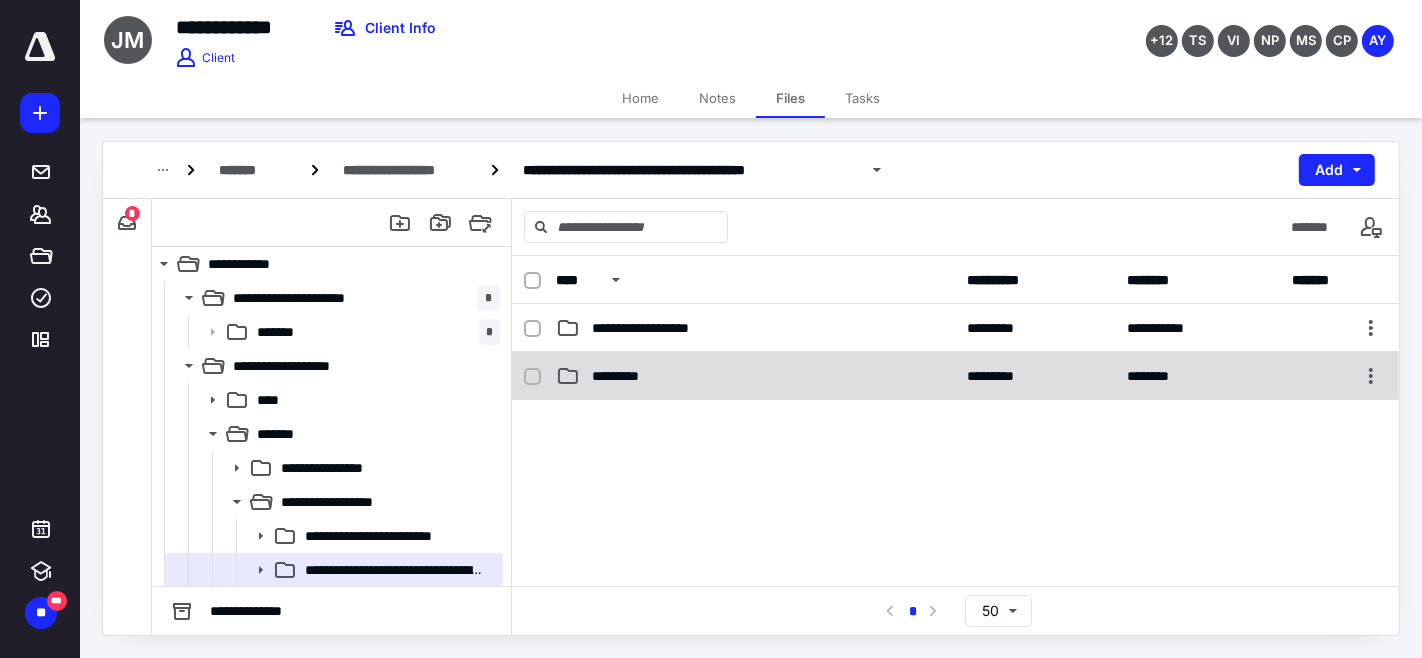 click on "*********" at bounding box center [756, 376] 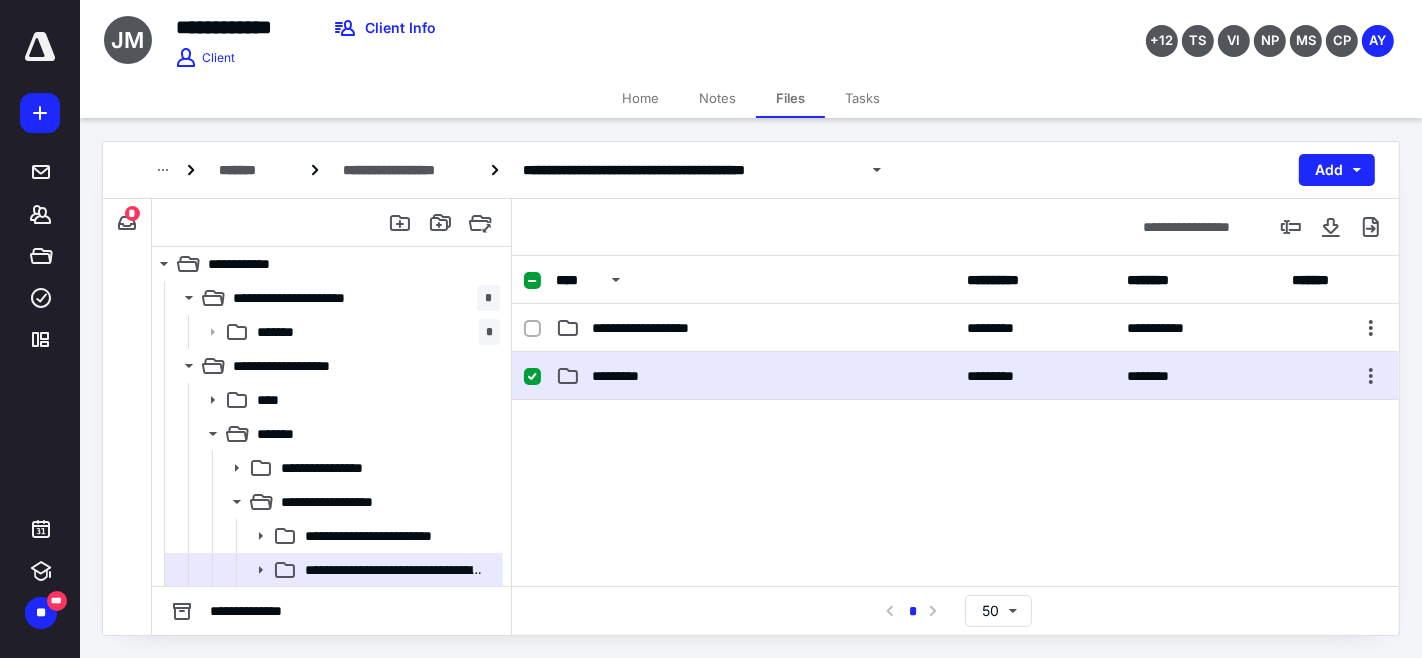 click on "*********" at bounding box center [756, 376] 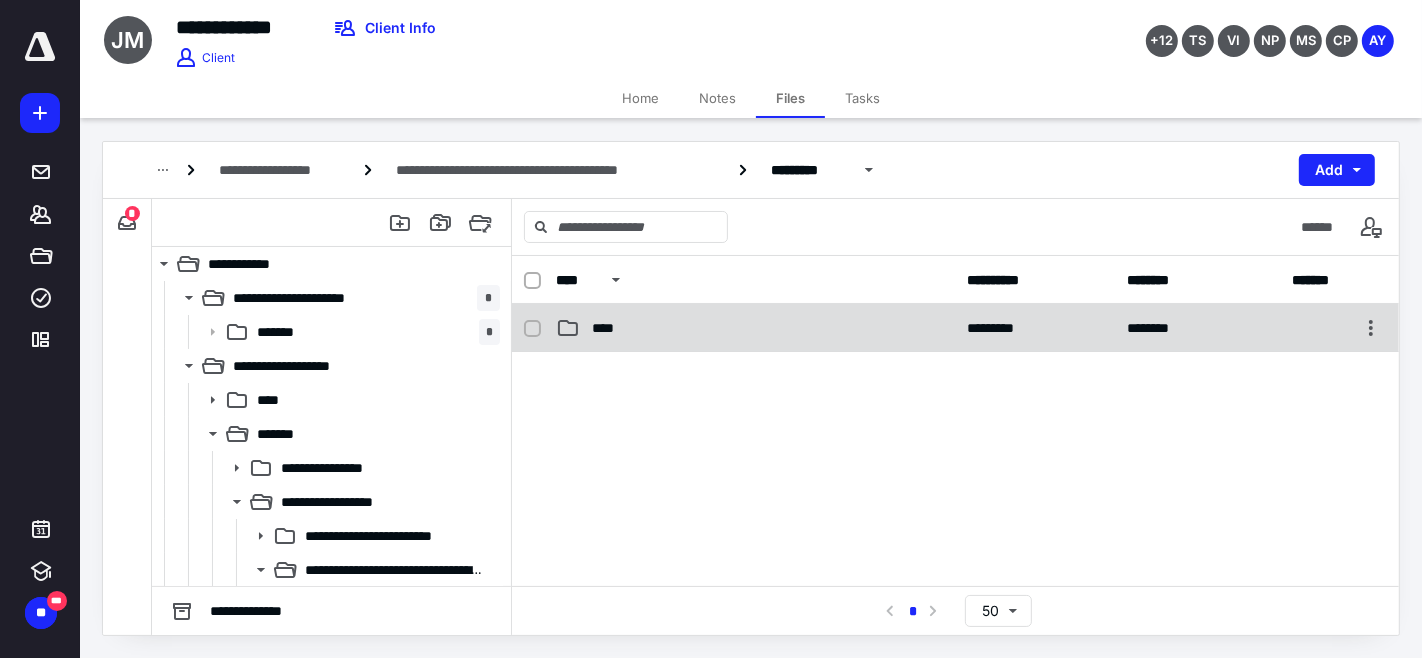 click on "****" at bounding box center (756, 328) 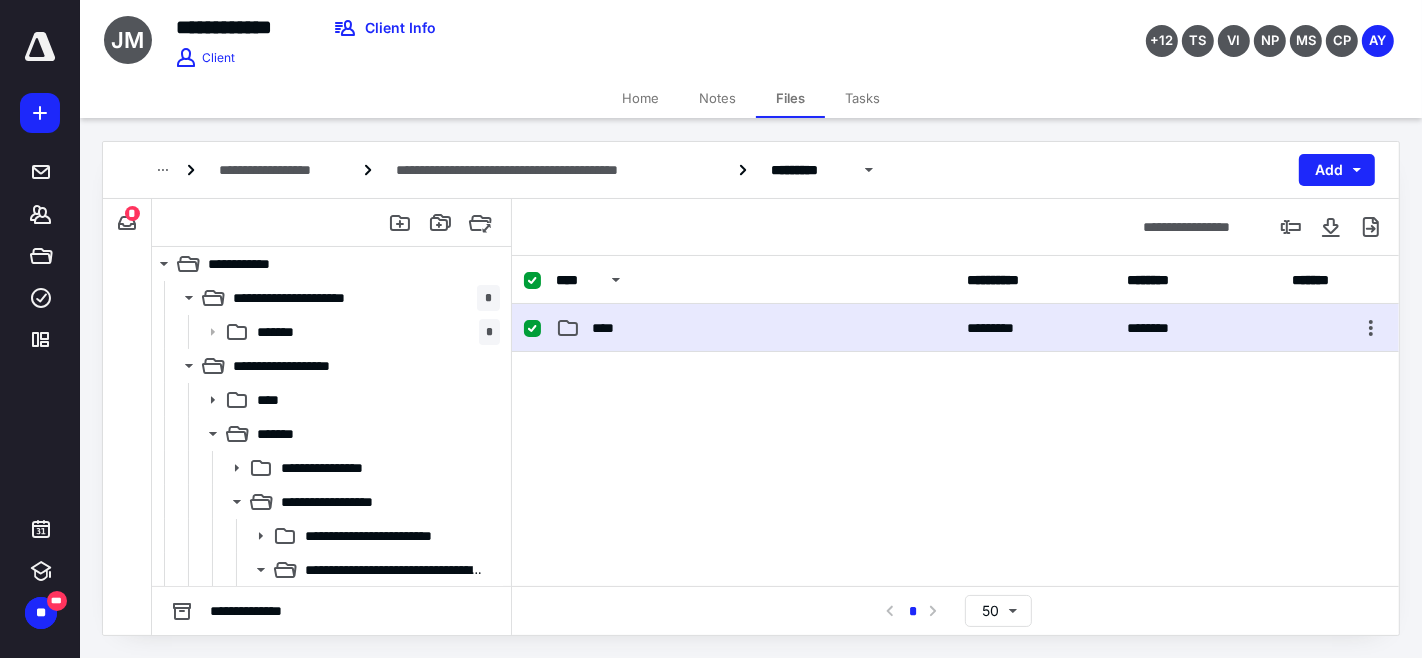 click on "****" at bounding box center (756, 328) 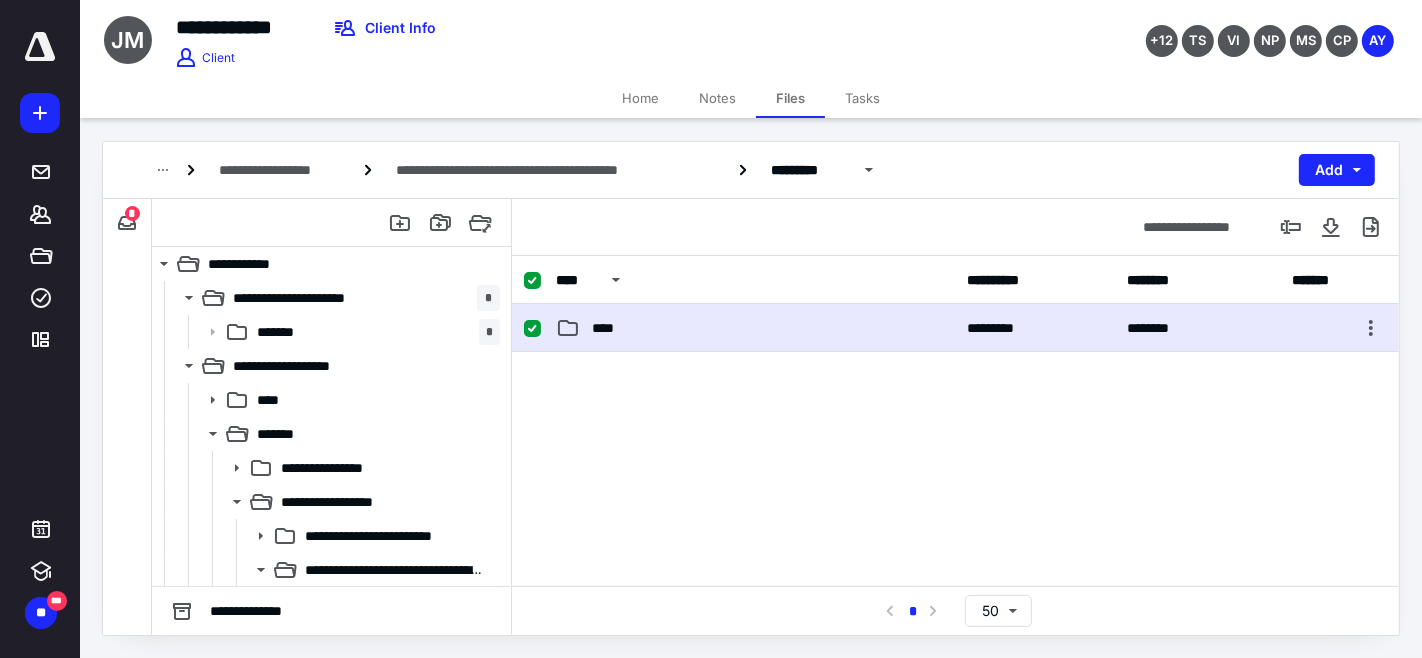 checkbox on "false" 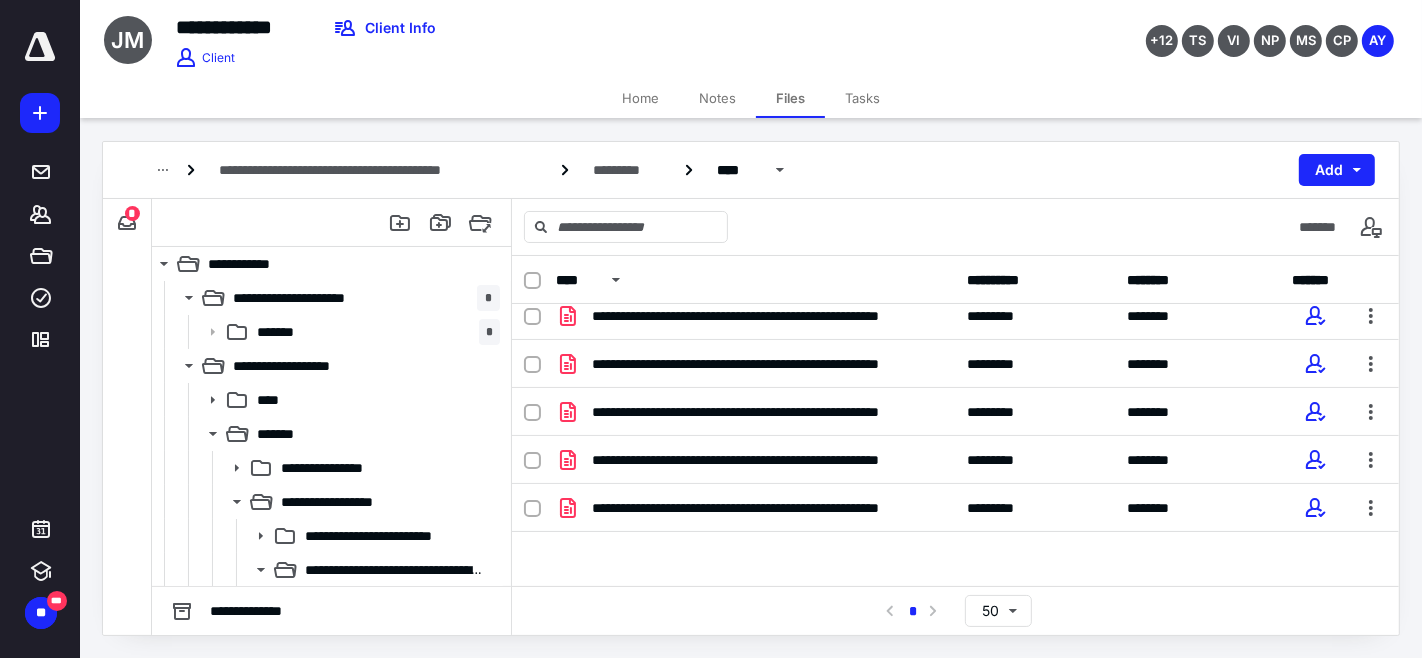 scroll, scrollTop: 17, scrollLeft: 0, axis: vertical 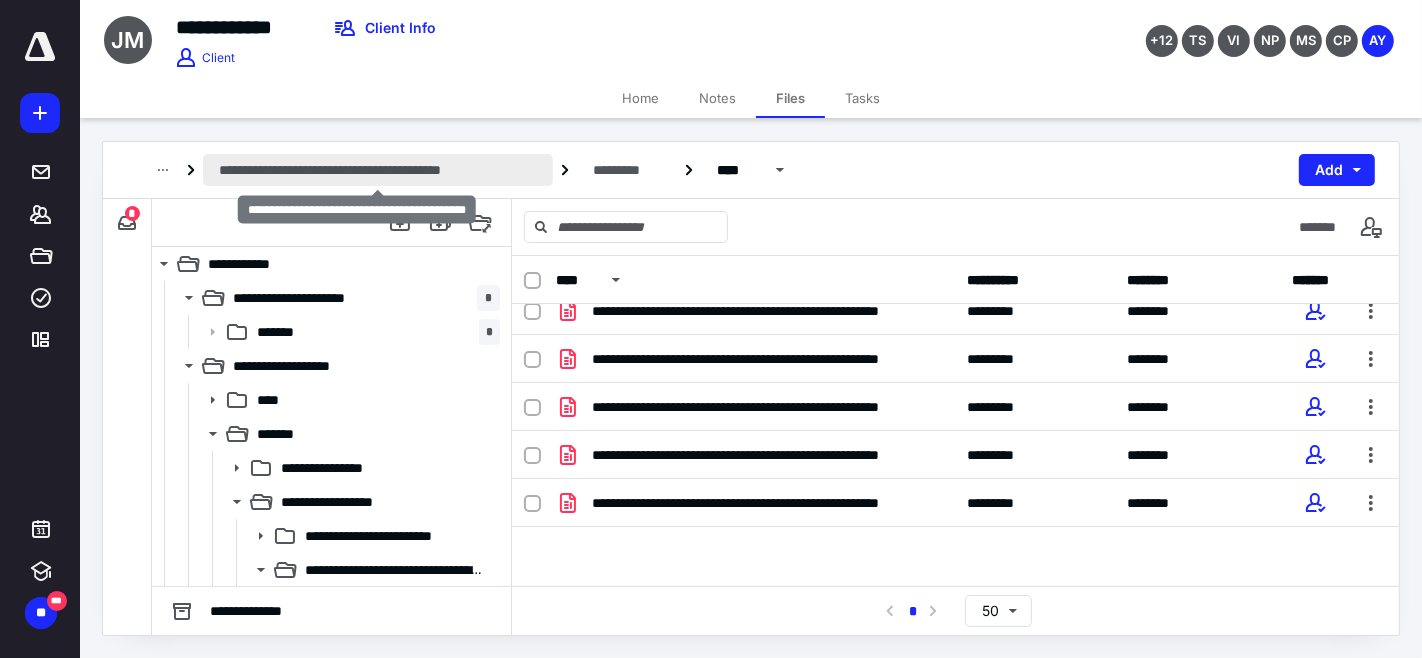 click on "**********" at bounding box center [378, 170] 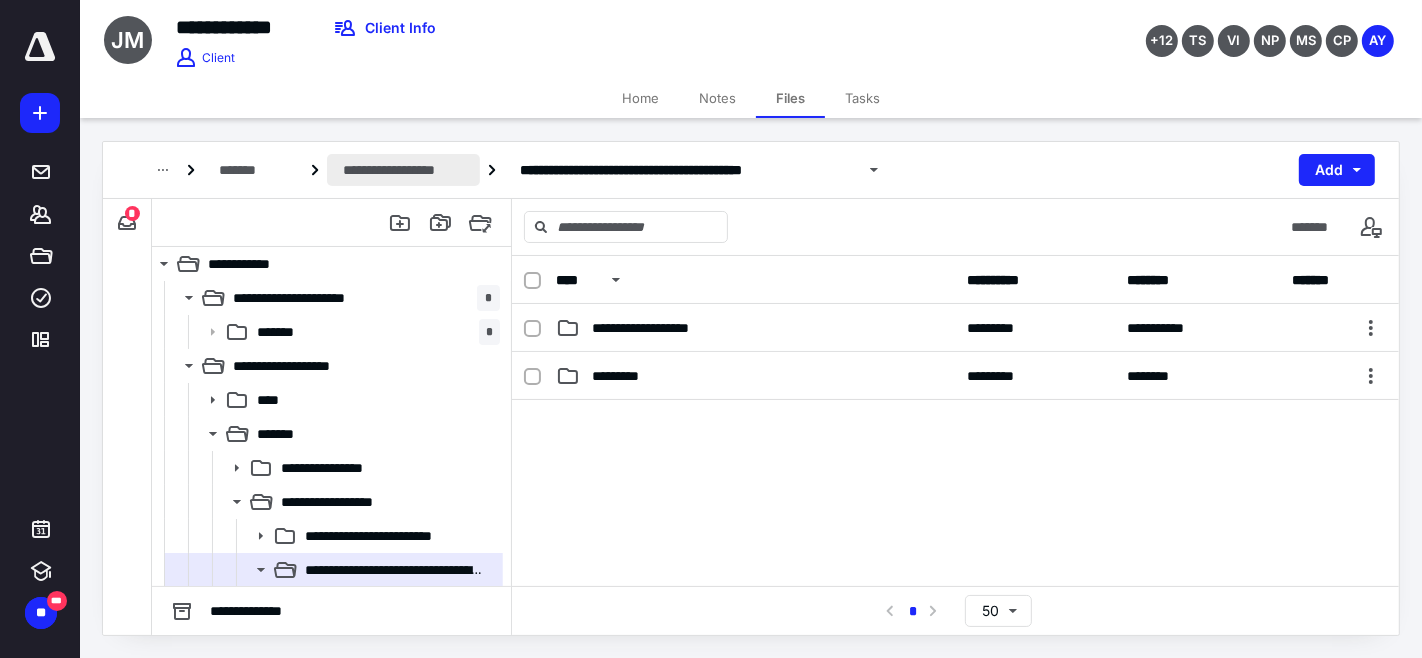 click on "**********" at bounding box center (403, 170) 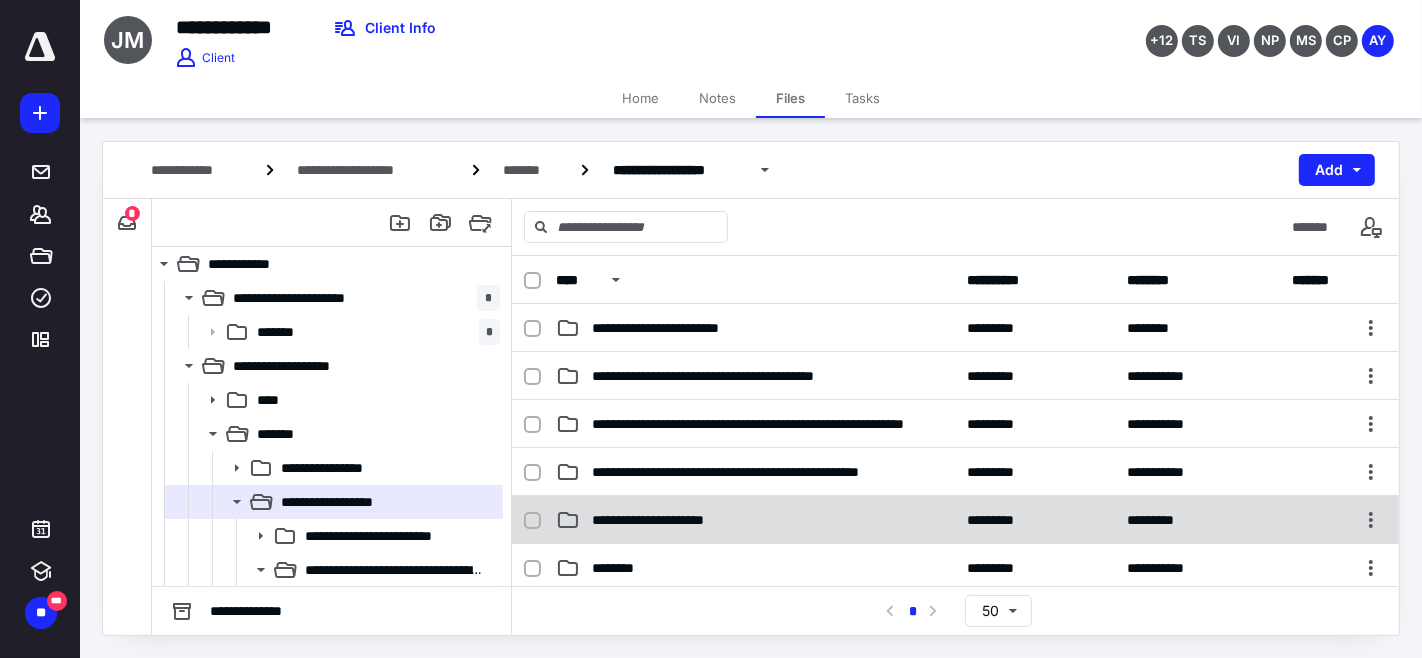 click on "**********" at bounding box center (755, 520) 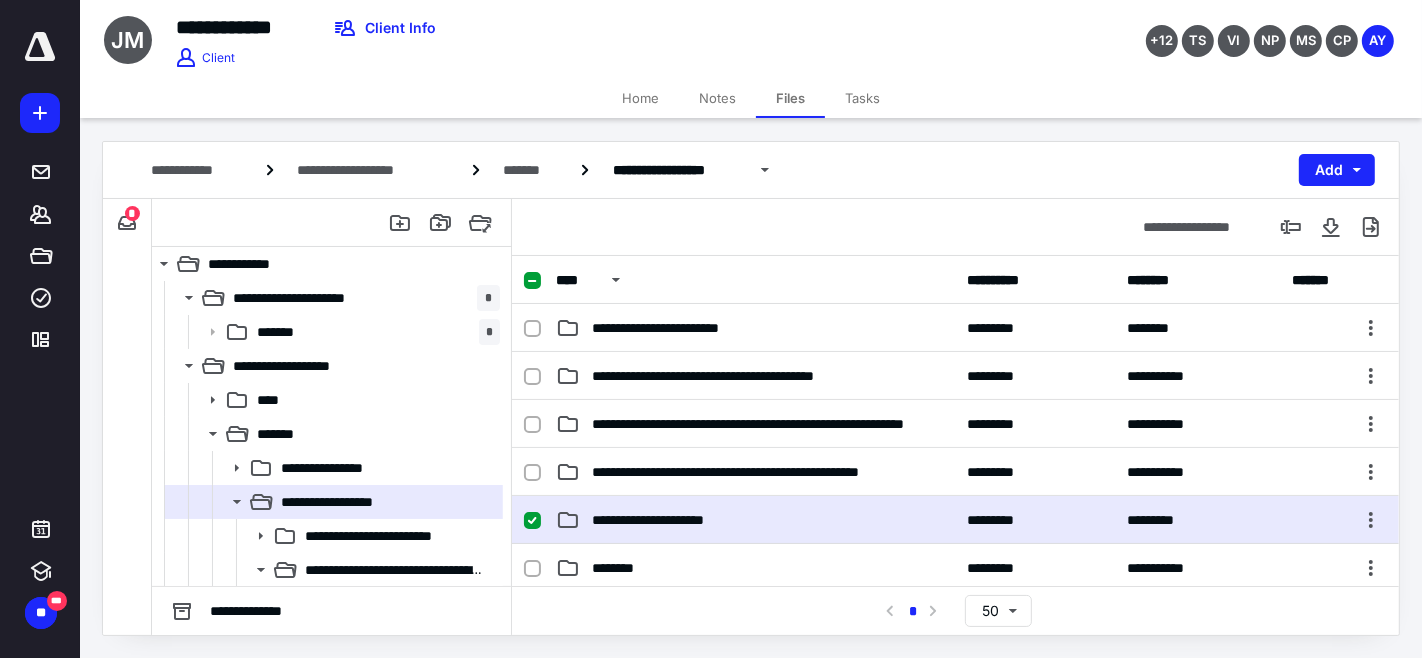 click on "**********" at bounding box center [755, 520] 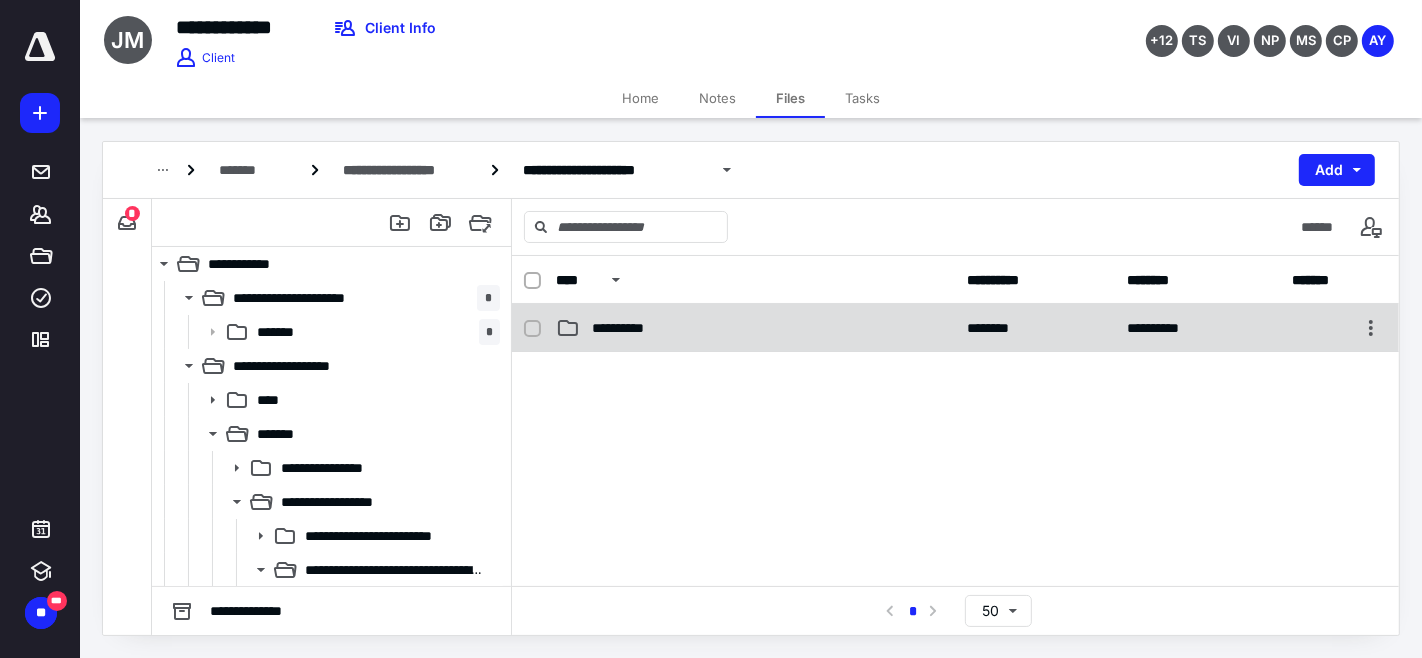 click on "**********" at bounding box center [755, 328] 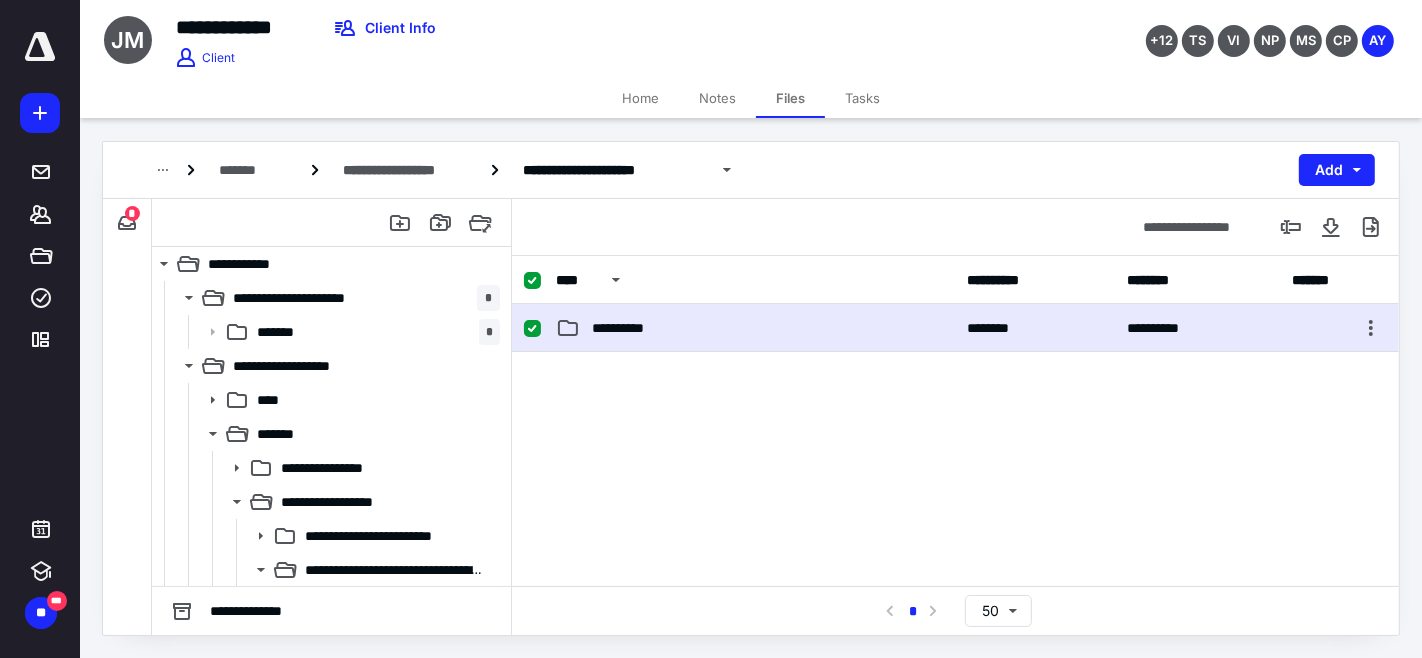 click on "**********" at bounding box center (755, 328) 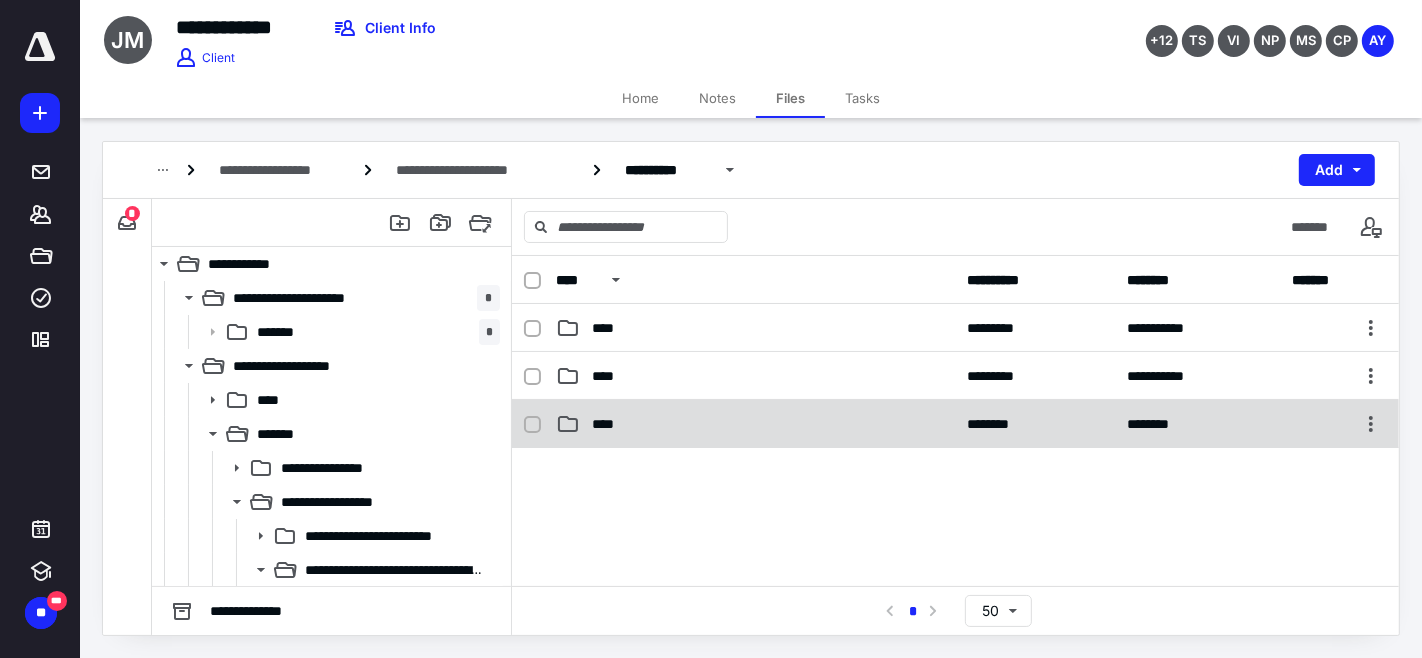 click on "****" at bounding box center (755, 424) 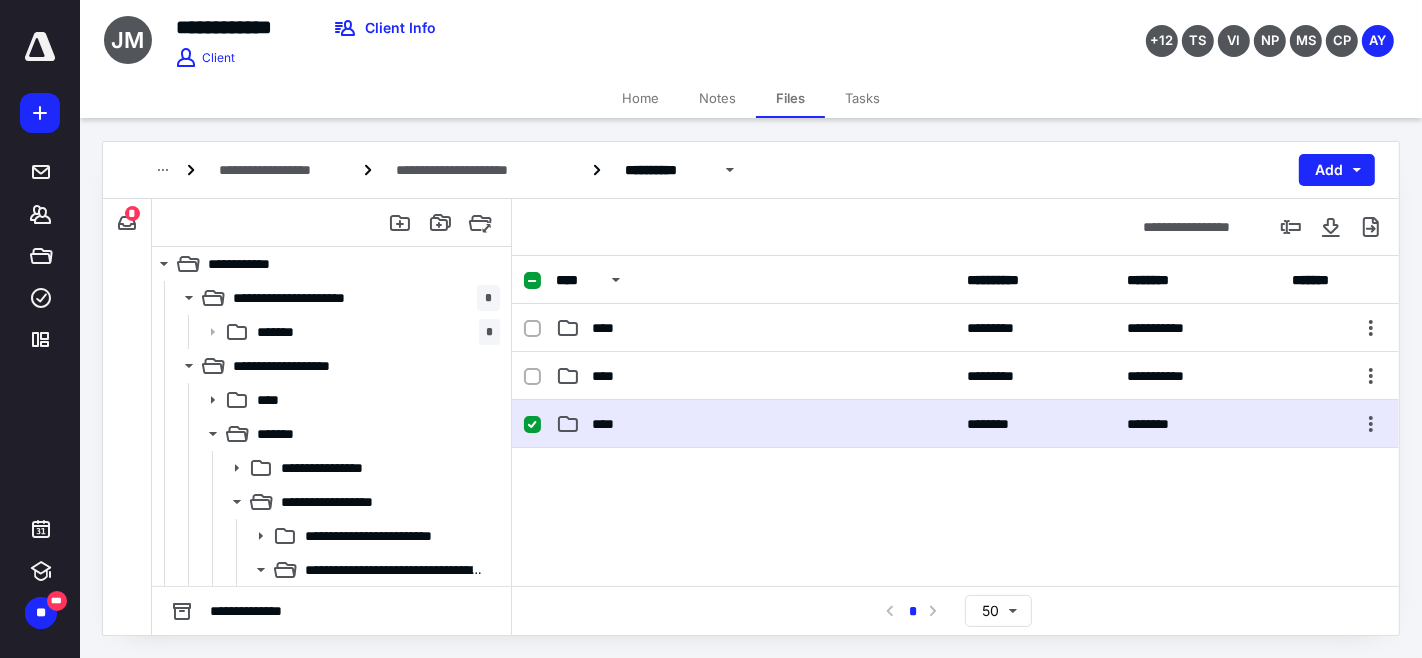 click on "****" at bounding box center [755, 424] 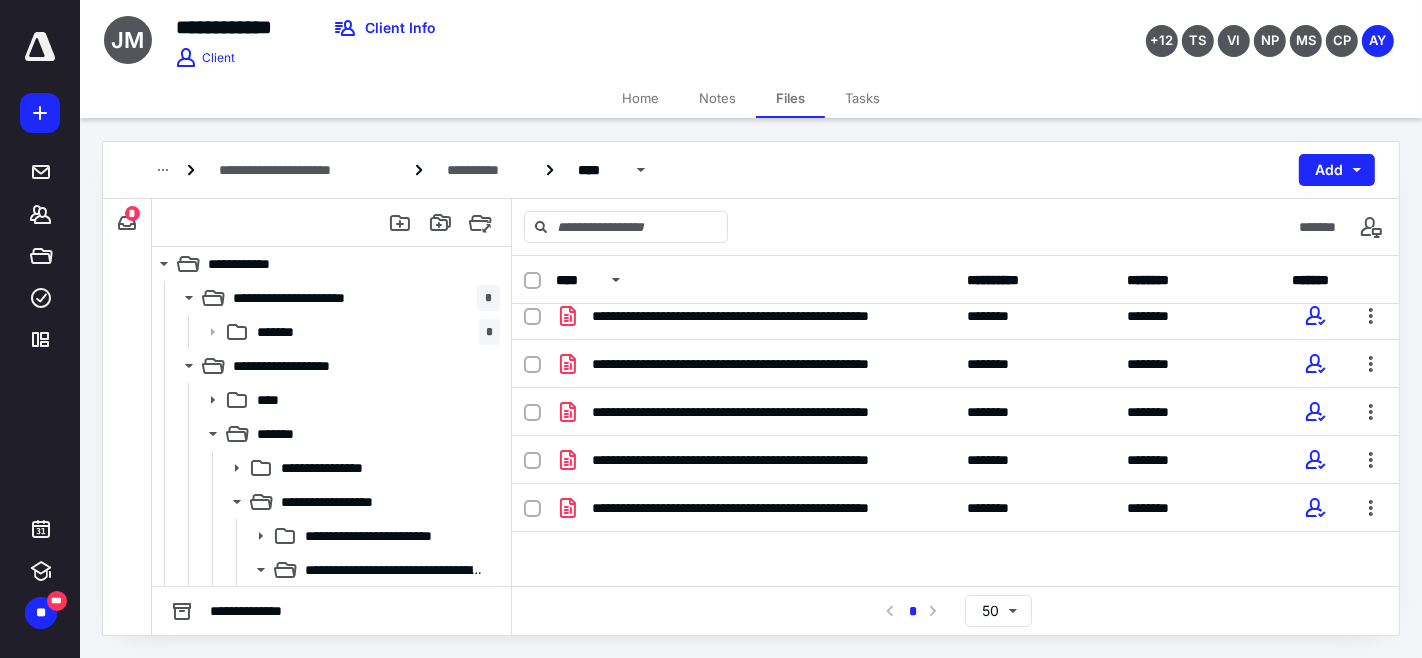 scroll, scrollTop: 17, scrollLeft: 0, axis: vertical 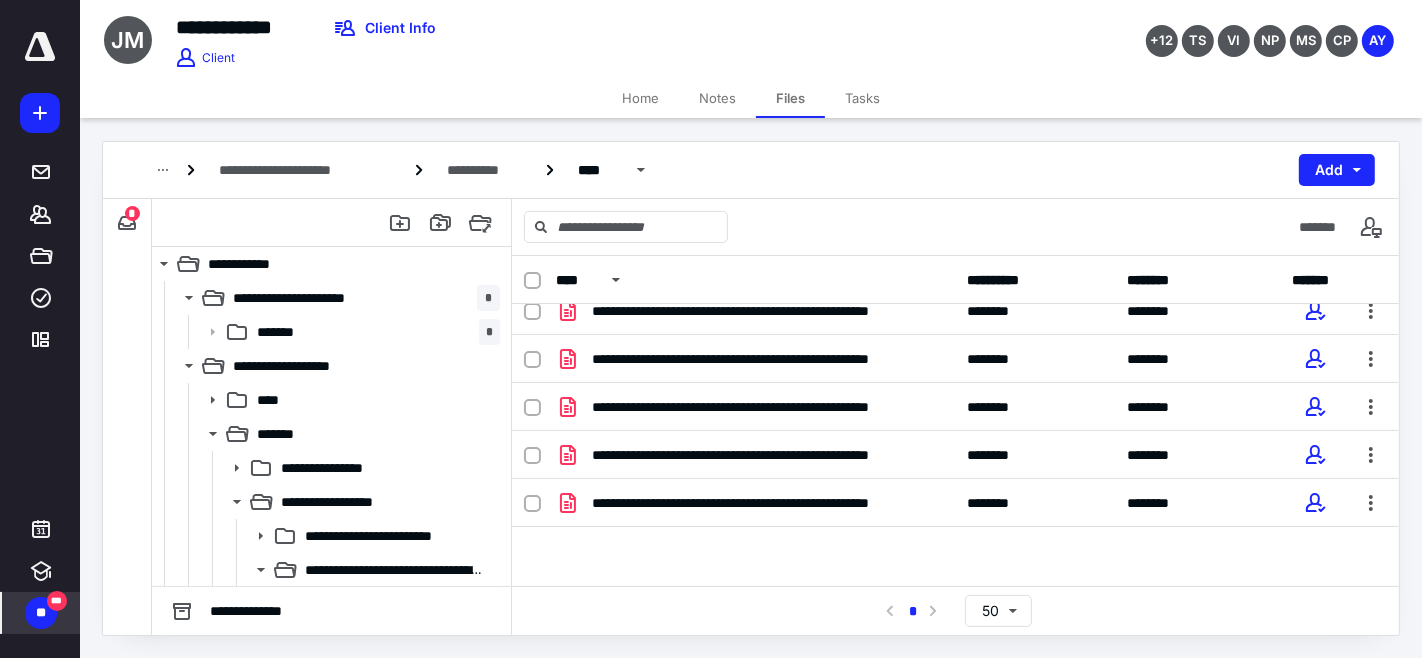 click on "**" at bounding box center (41, 613) 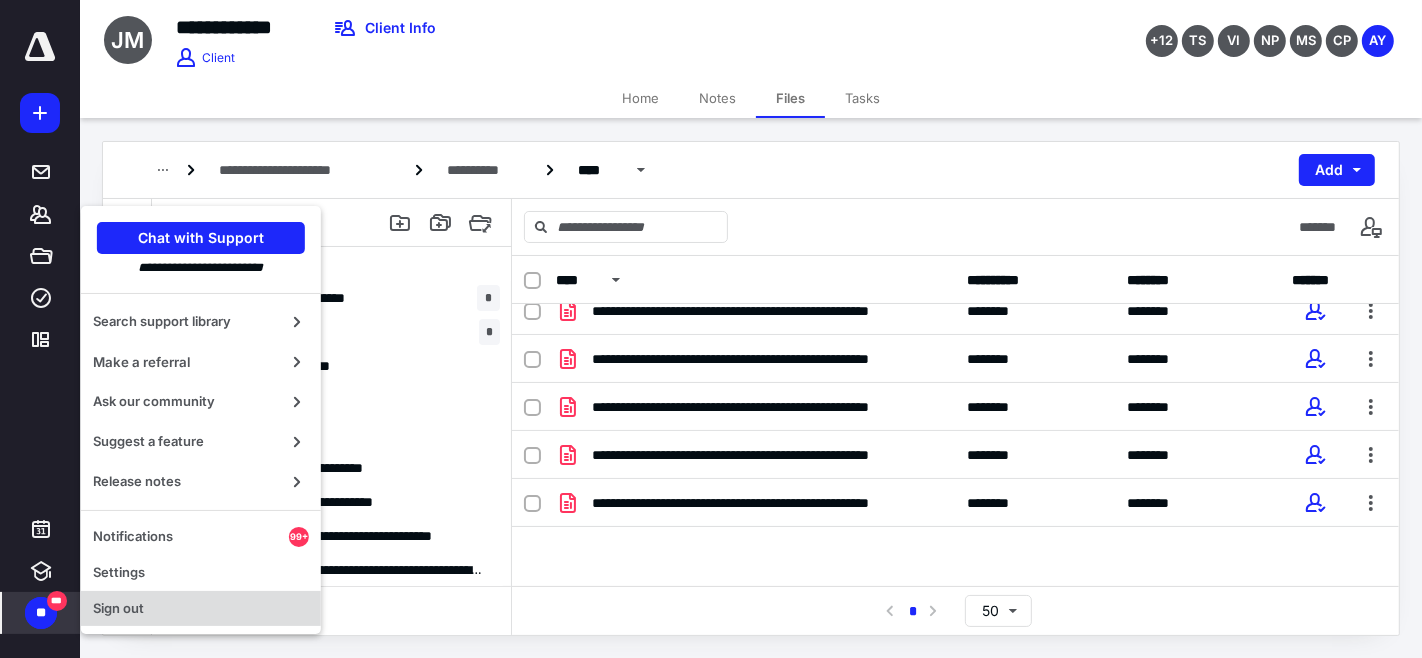 click on "Sign out" at bounding box center [201, 609] 